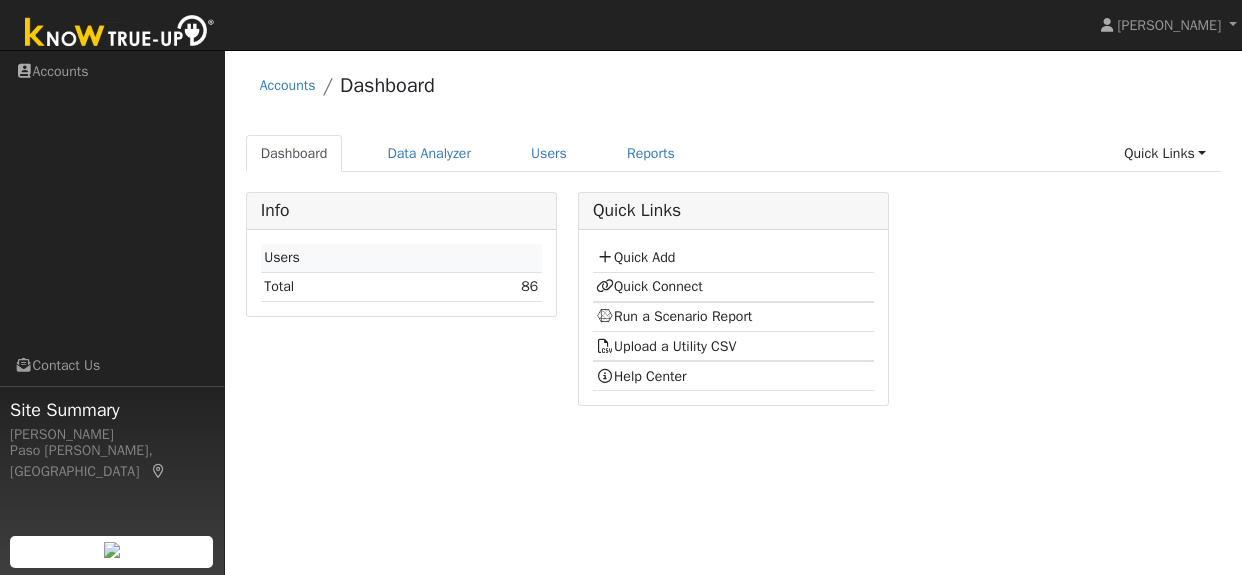 scroll, scrollTop: 0, scrollLeft: 0, axis: both 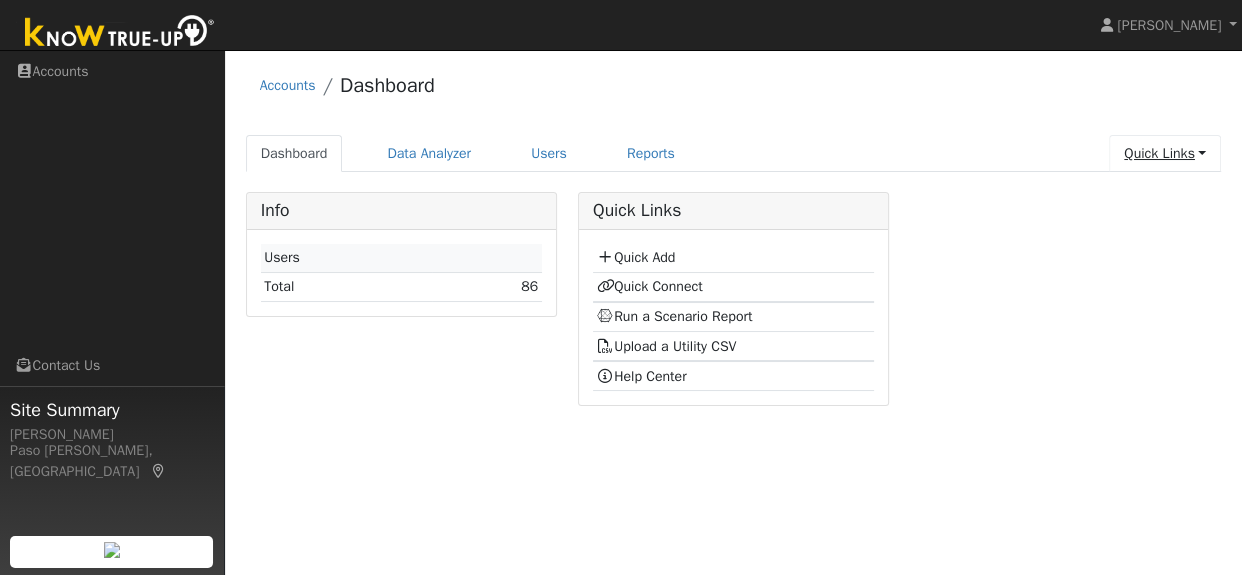 click on "Quick Links" at bounding box center (1165, 153) 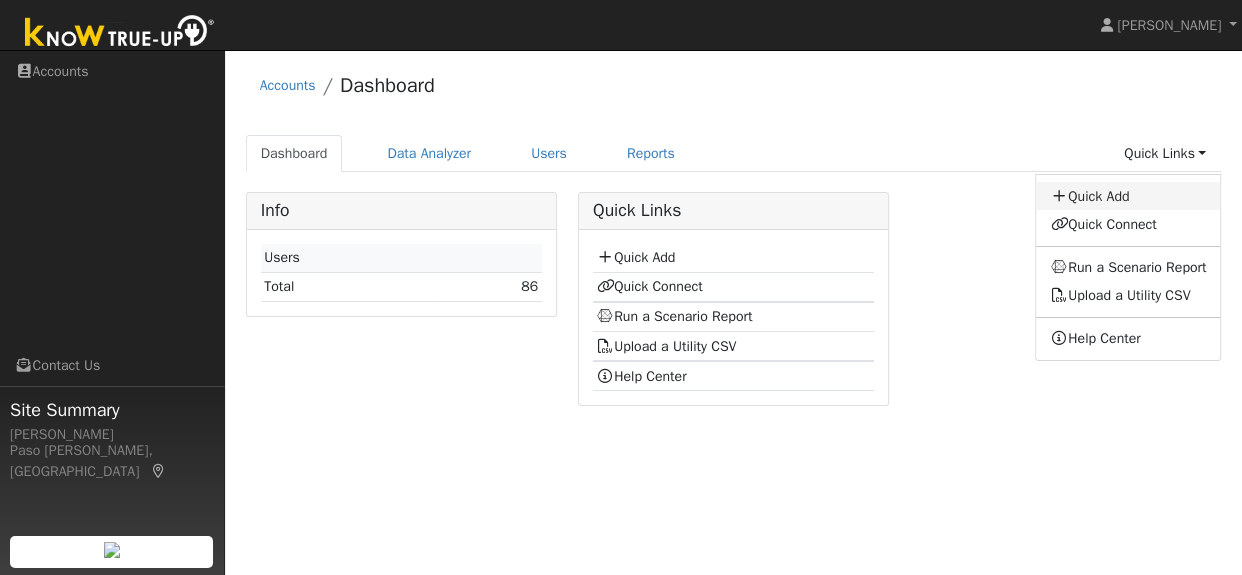 click on "Quick Add" at bounding box center (1128, 196) 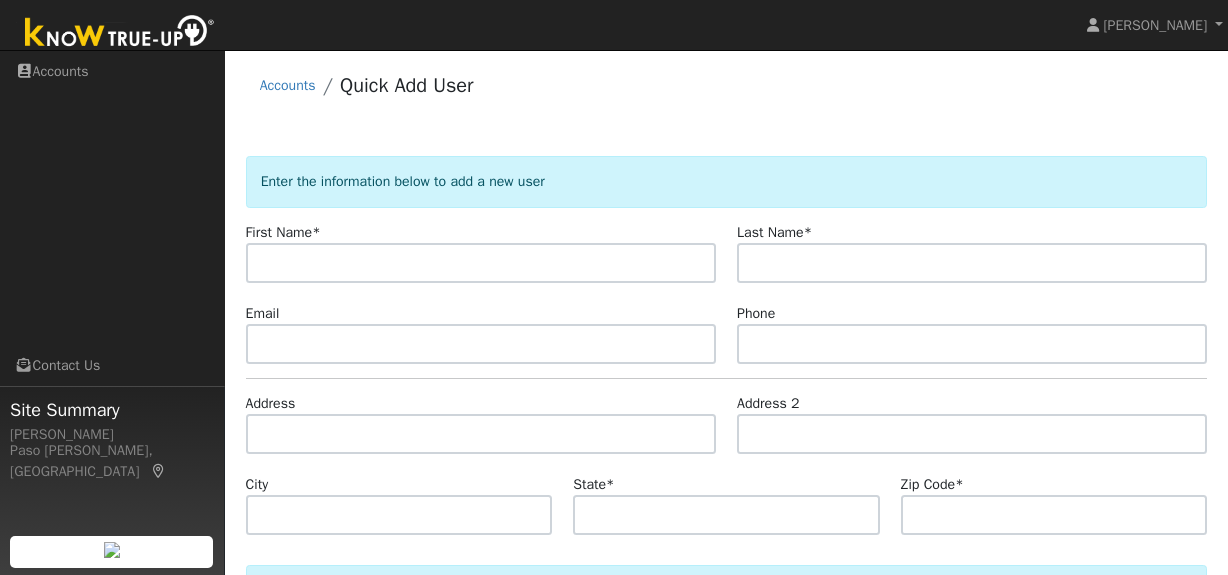 scroll, scrollTop: 0, scrollLeft: 0, axis: both 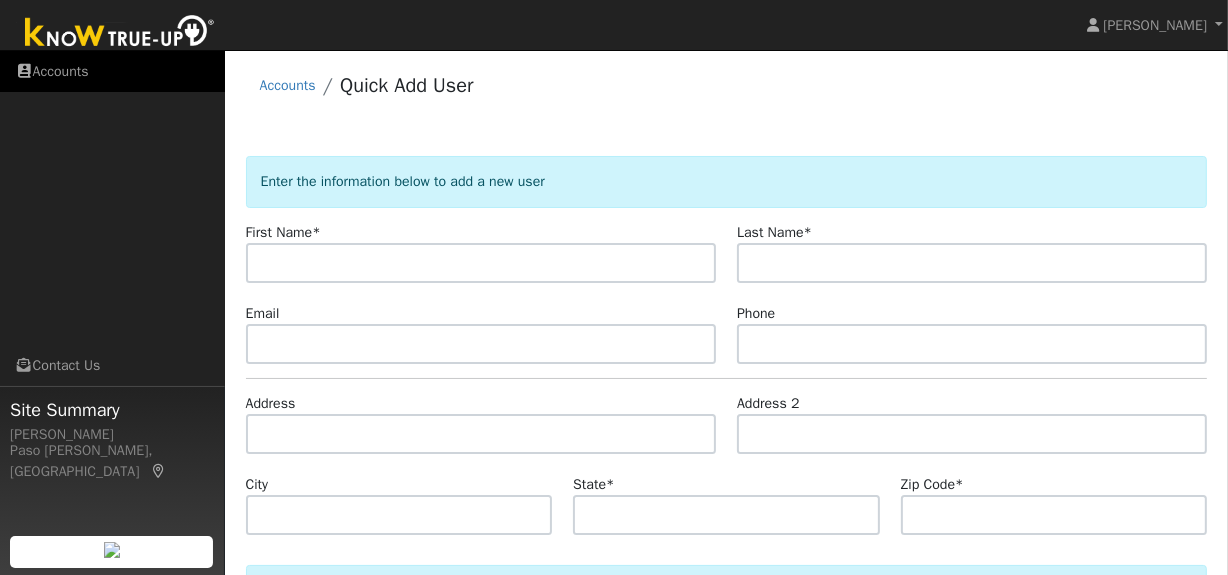 click on "Accounts" at bounding box center (112, 71) 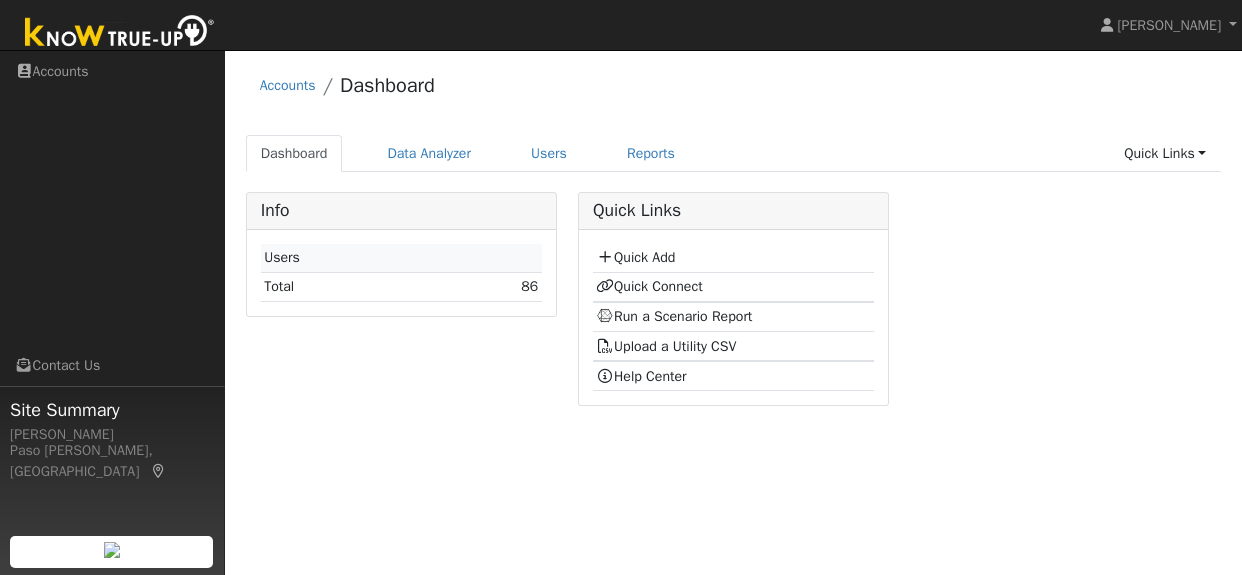 scroll, scrollTop: 0, scrollLeft: 0, axis: both 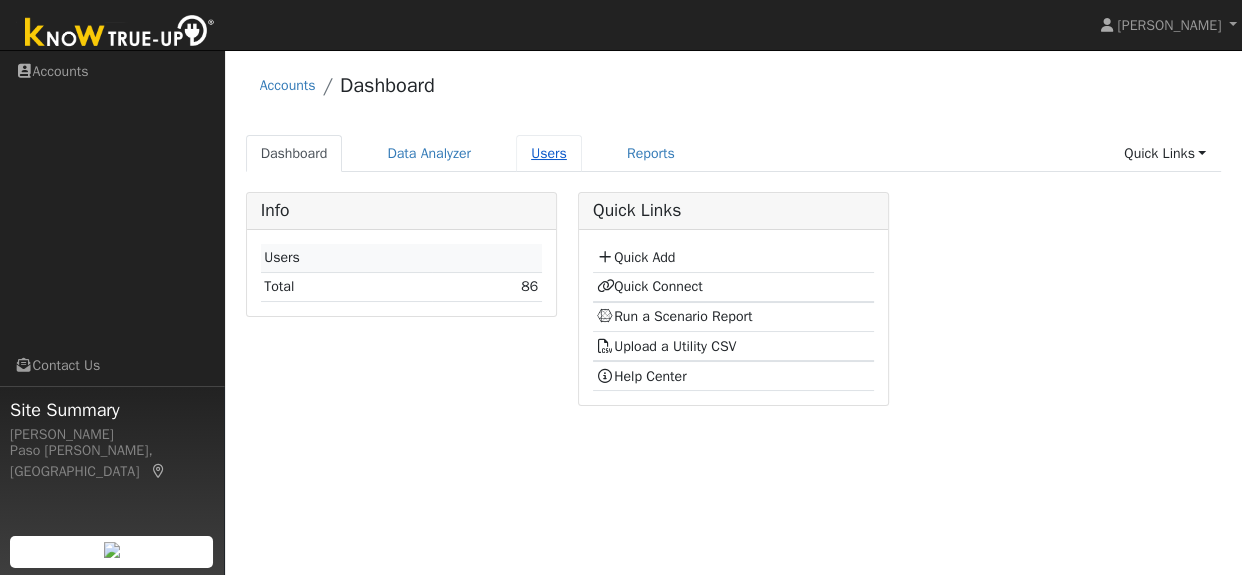 click on "Users" at bounding box center (549, 153) 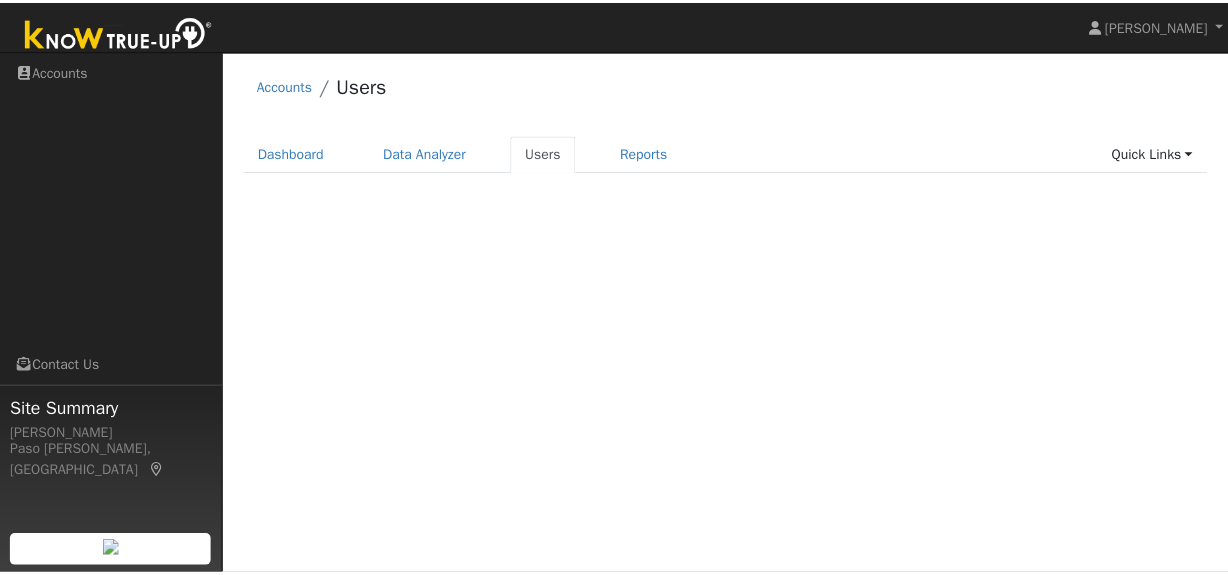scroll, scrollTop: 0, scrollLeft: 0, axis: both 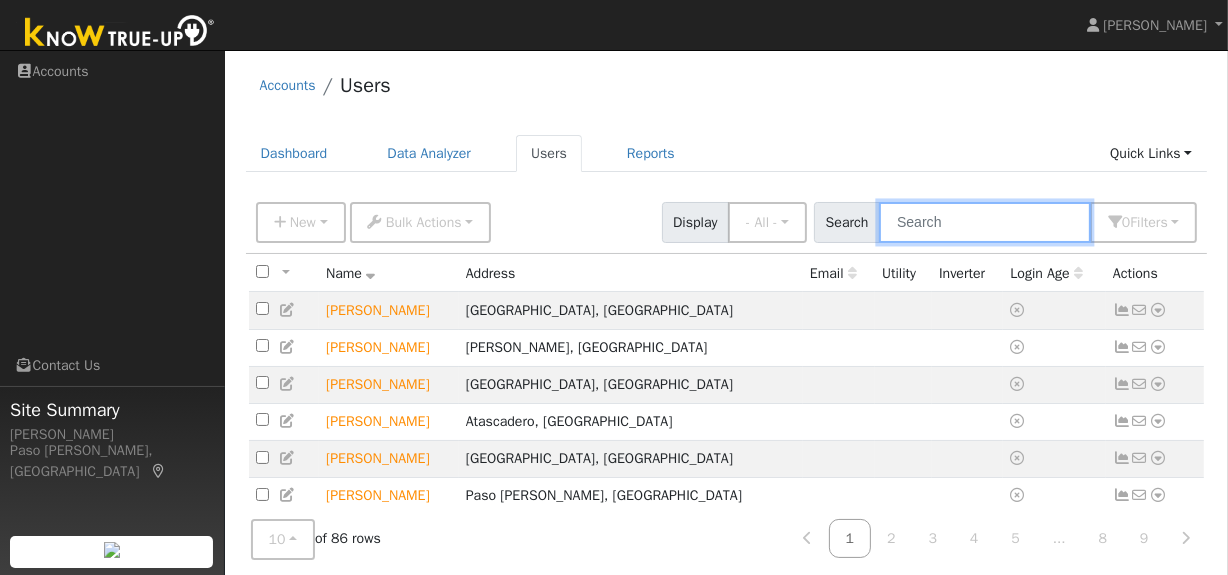 click at bounding box center [985, 222] 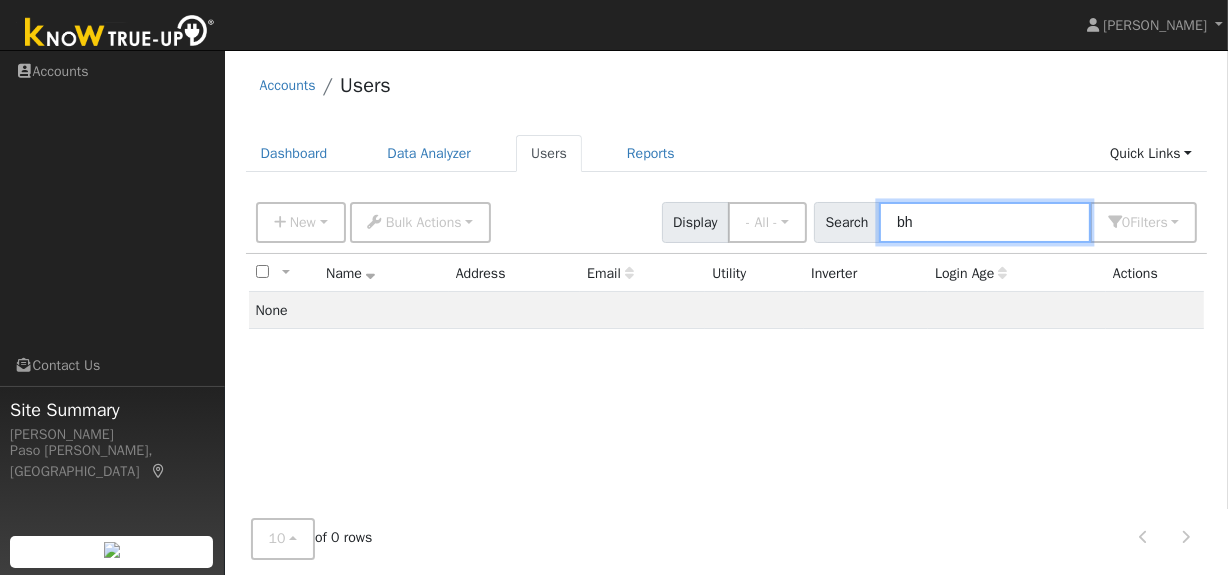 type on "b" 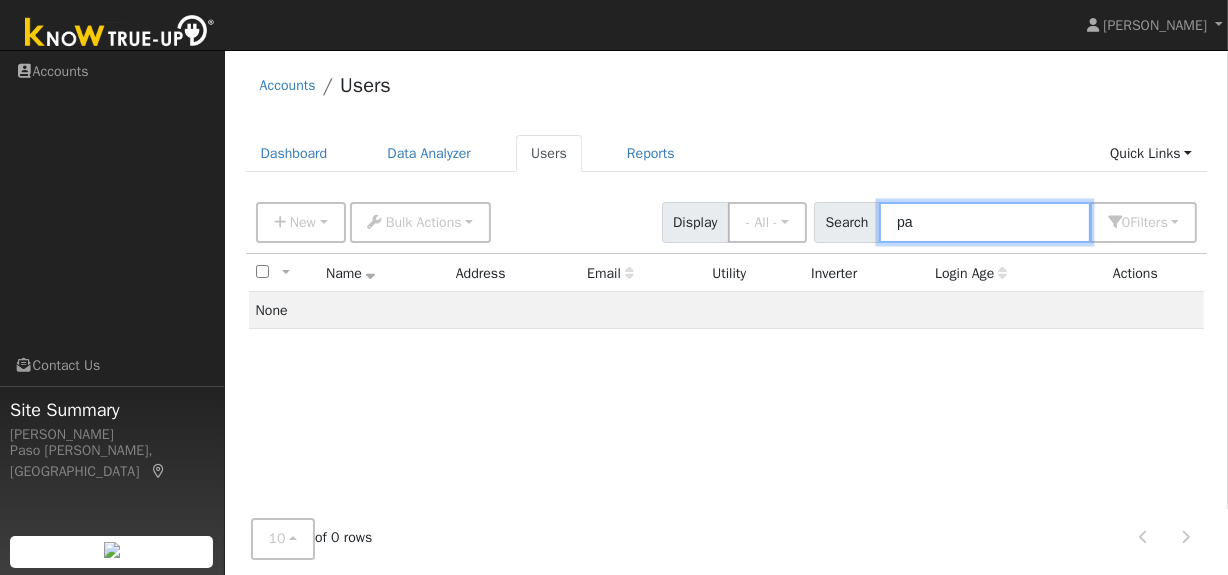 type on "p" 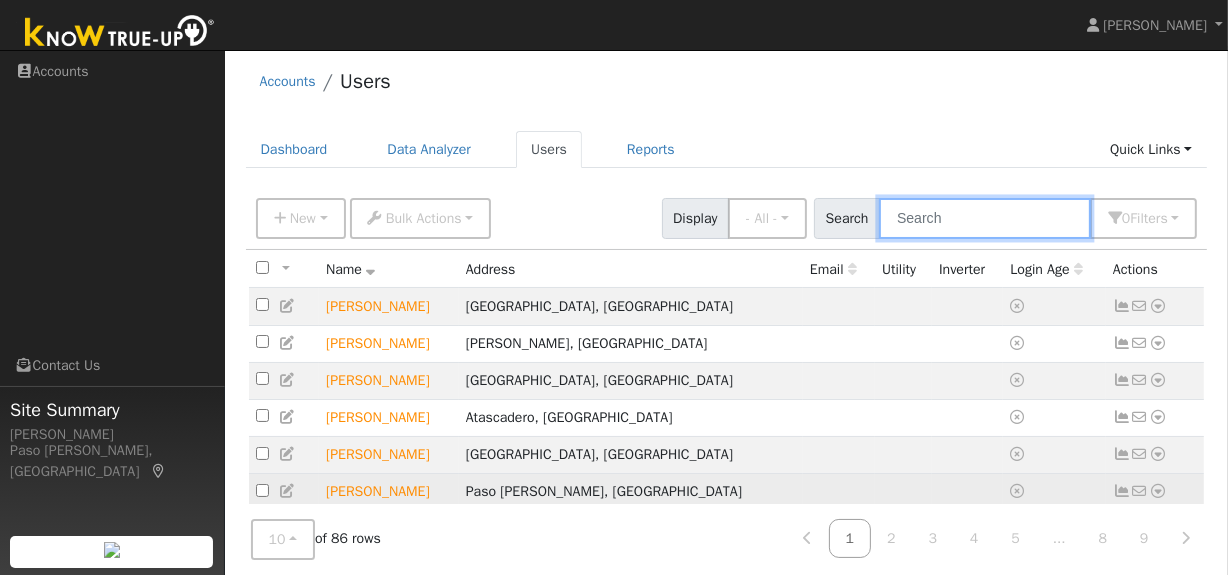 scroll, scrollTop: 0, scrollLeft: 0, axis: both 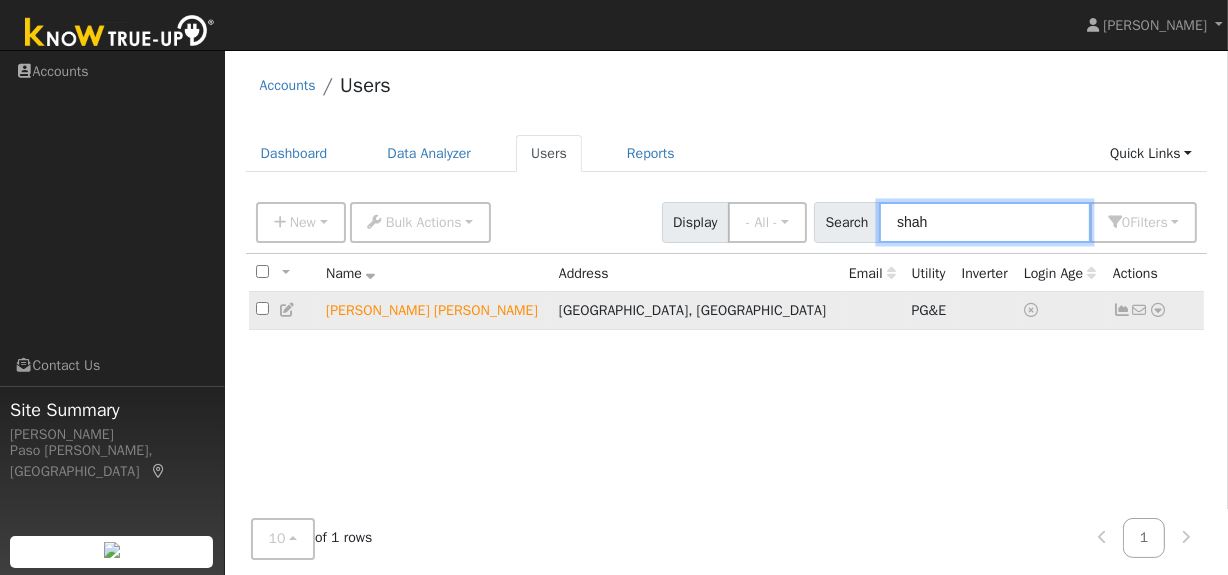 type on "shah" 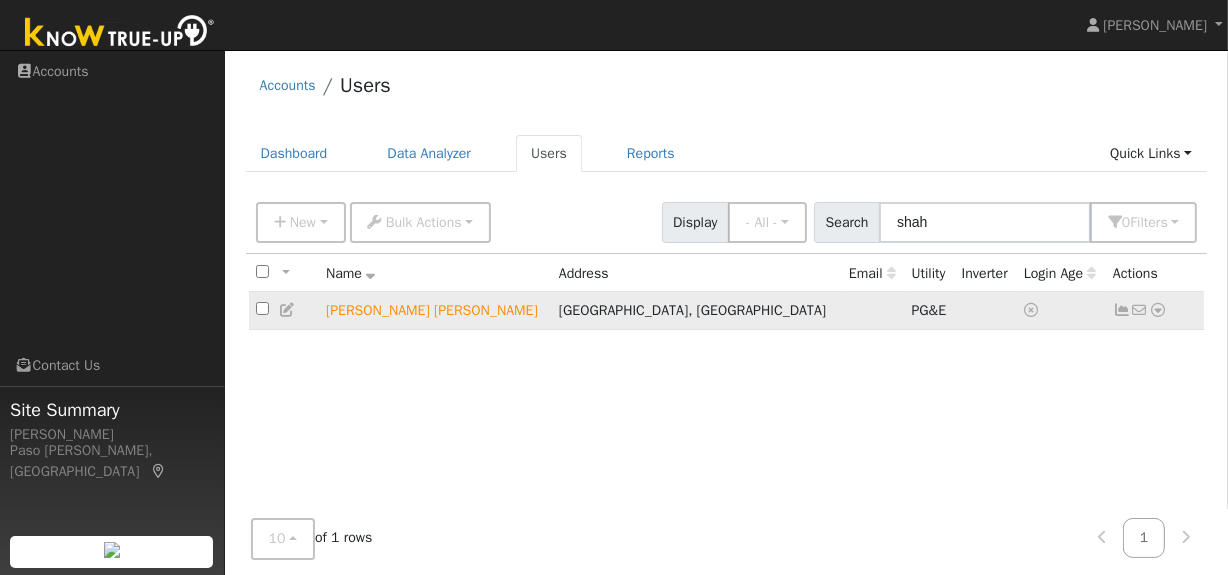 click on "[PERSON_NAME] [PERSON_NAME]" at bounding box center [435, 310] 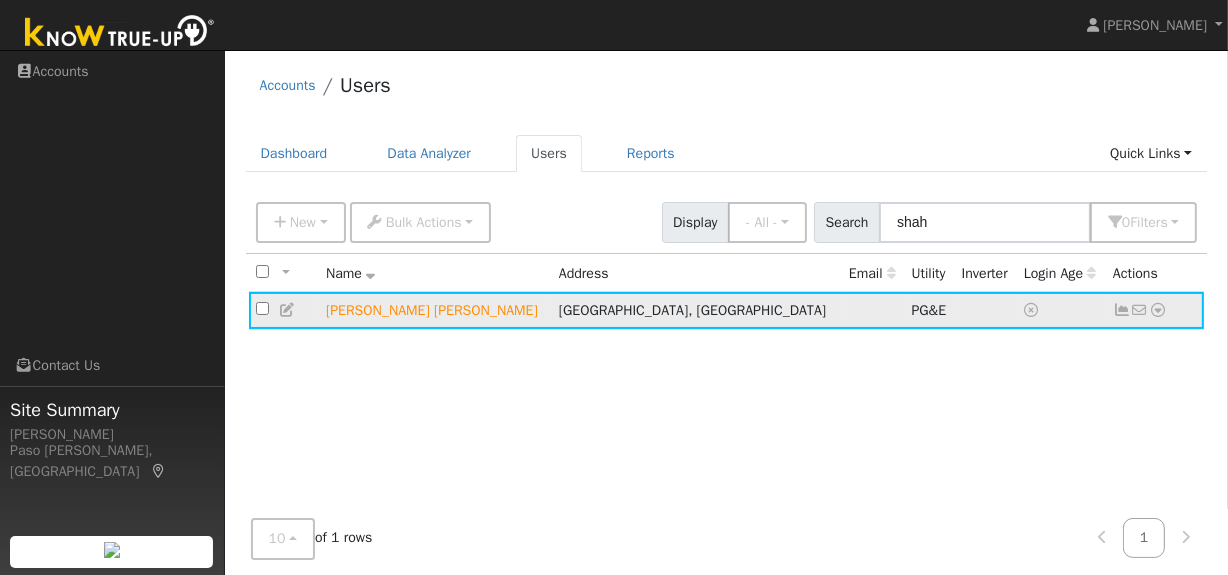click at bounding box center [1158, 310] 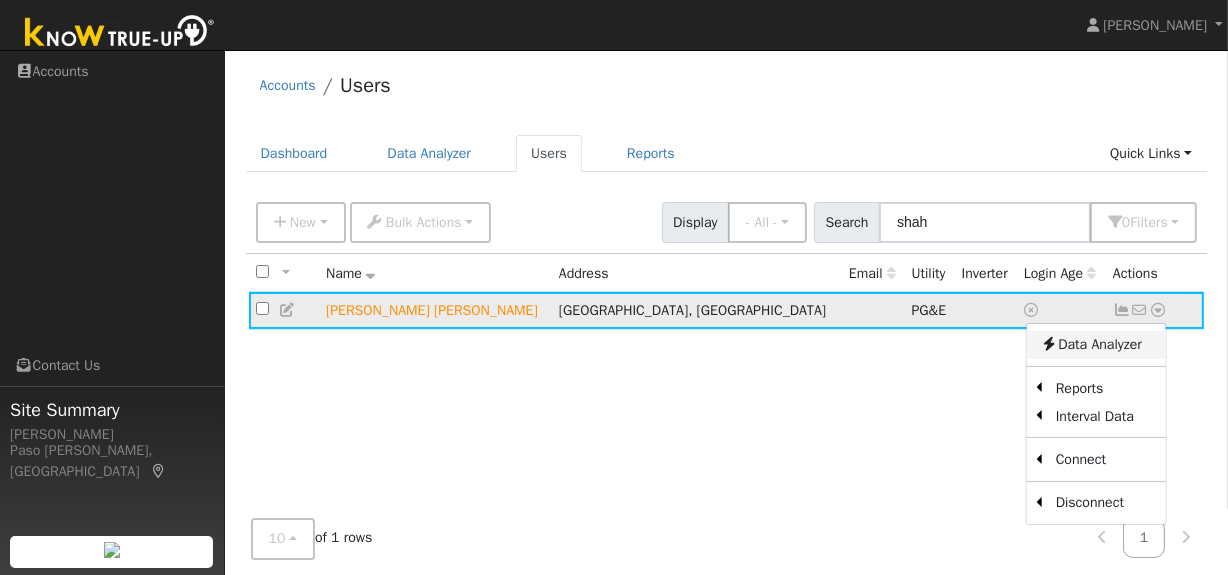 click on "Data Analyzer" at bounding box center (1096, 345) 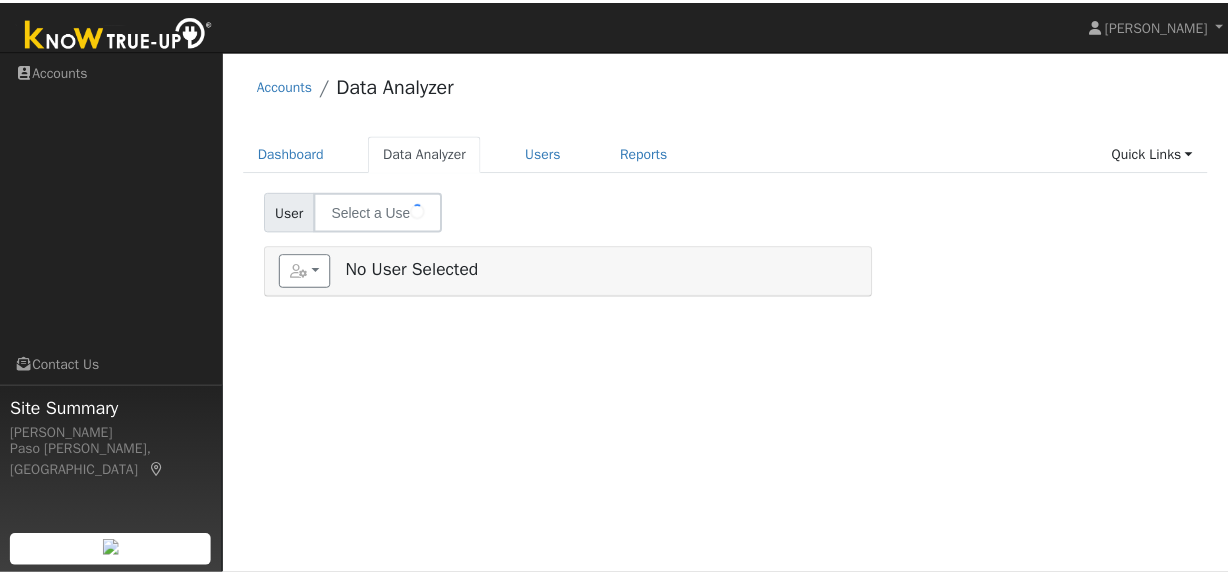 scroll, scrollTop: 0, scrollLeft: 0, axis: both 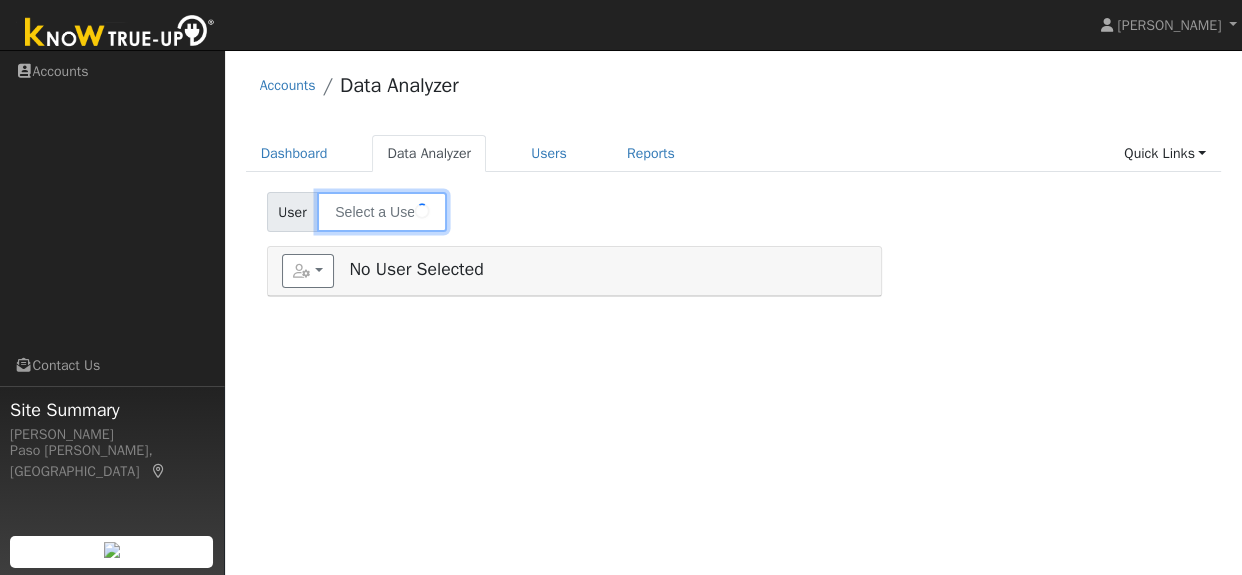 type on "[PERSON_NAME] [PERSON_NAME]" 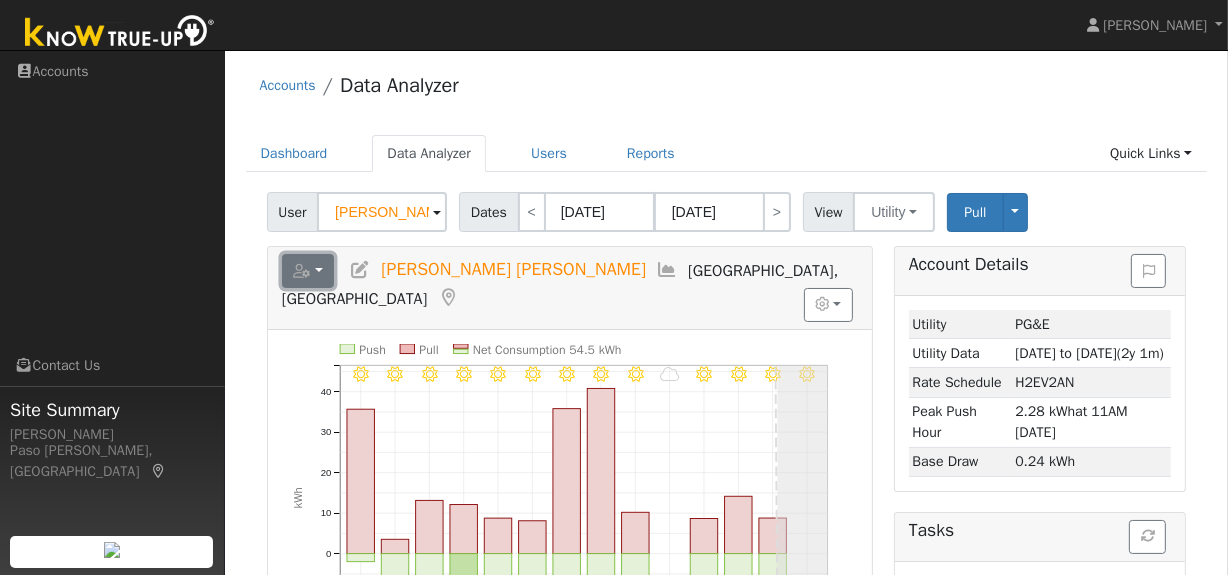 click at bounding box center (308, 271) 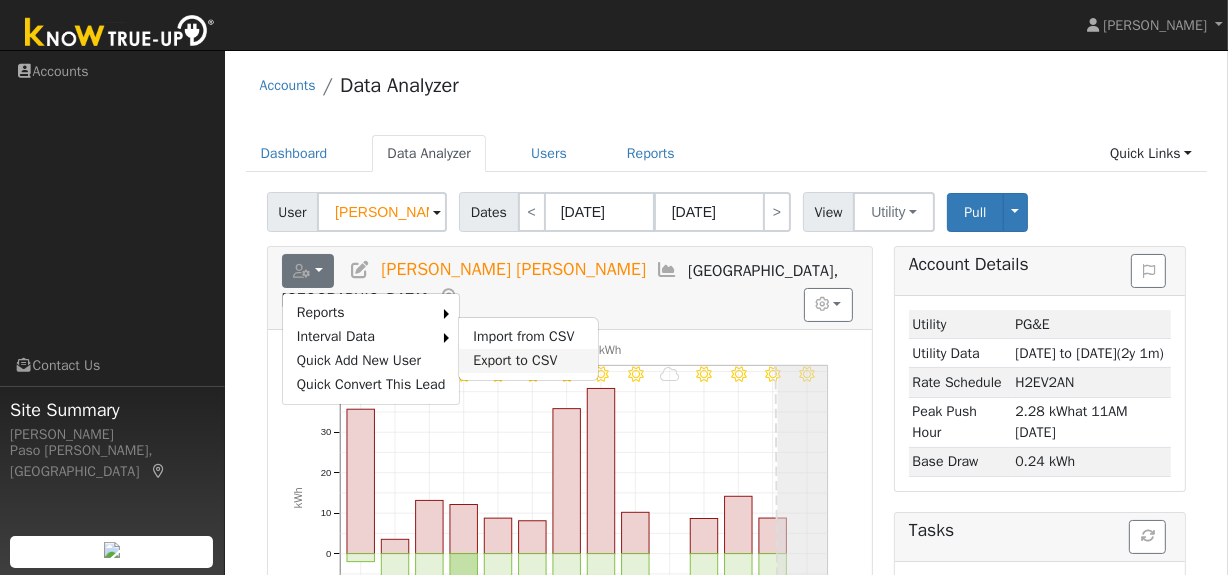 click on "Export to CSV" at bounding box center [528, 361] 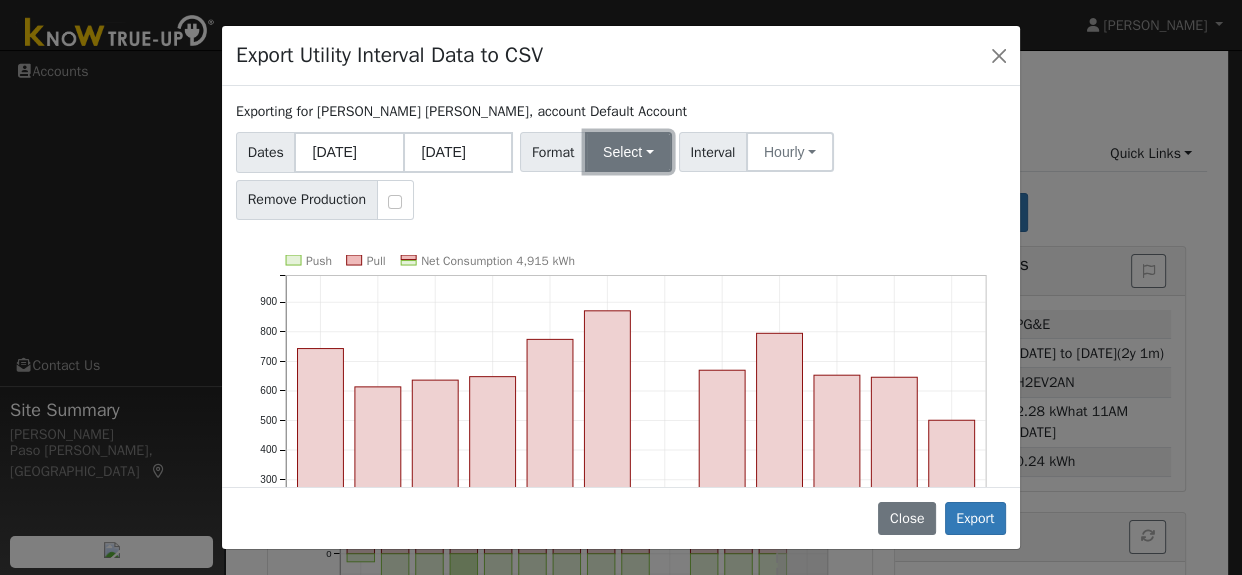 click on "Select" at bounding box center [628, 152] 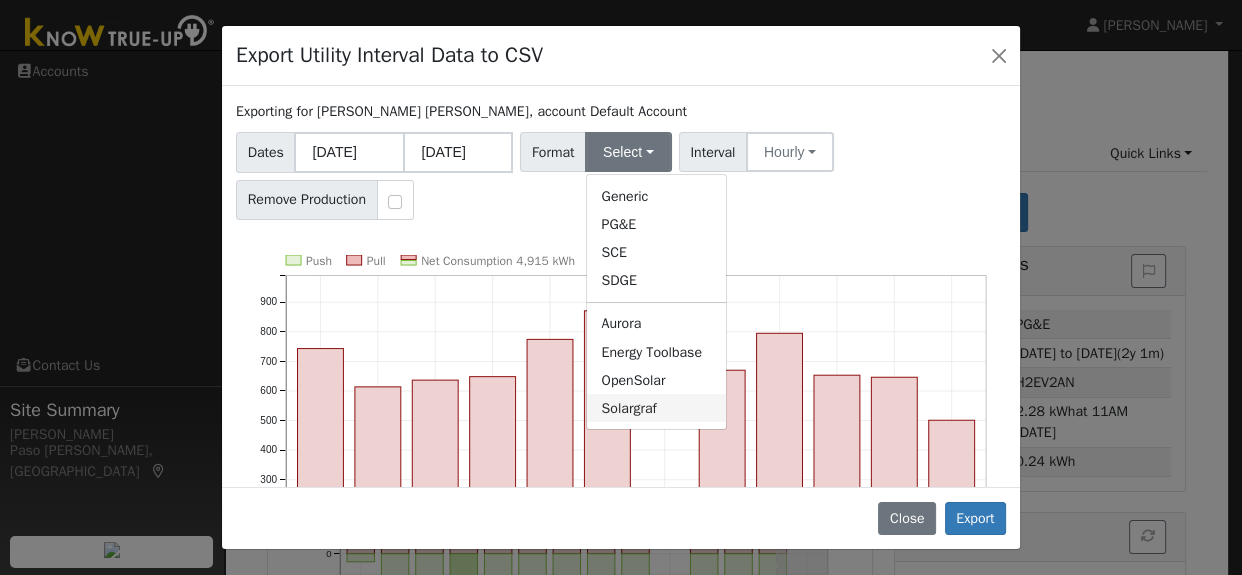 click on "Solargraf" at bounding box center [656, 408] 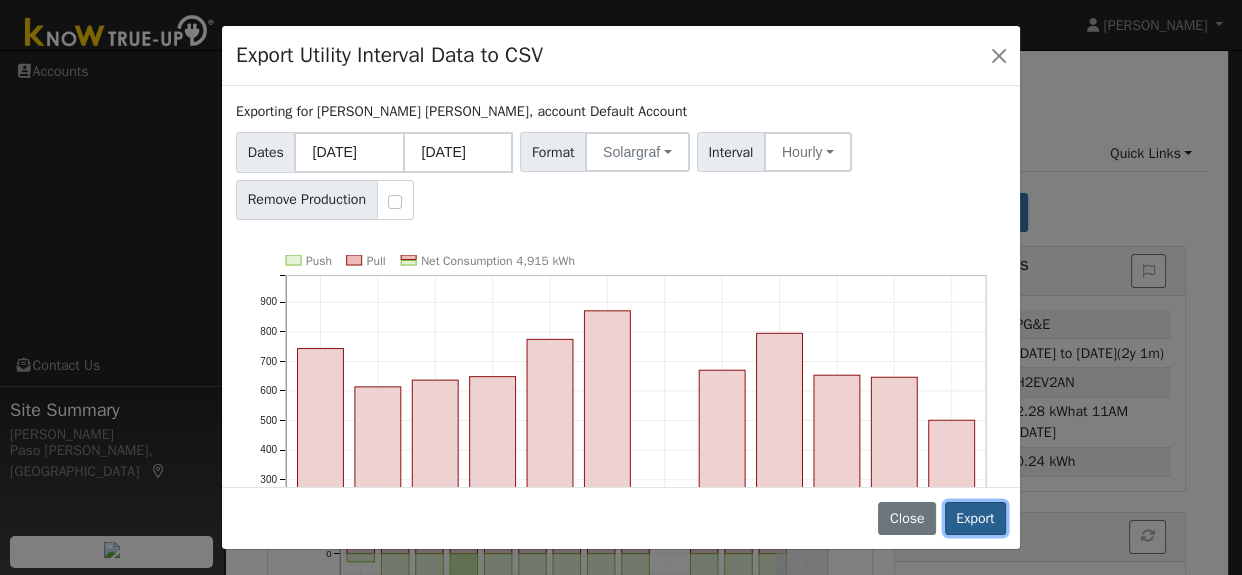 click on "Export" at bounding box center [975, 519] 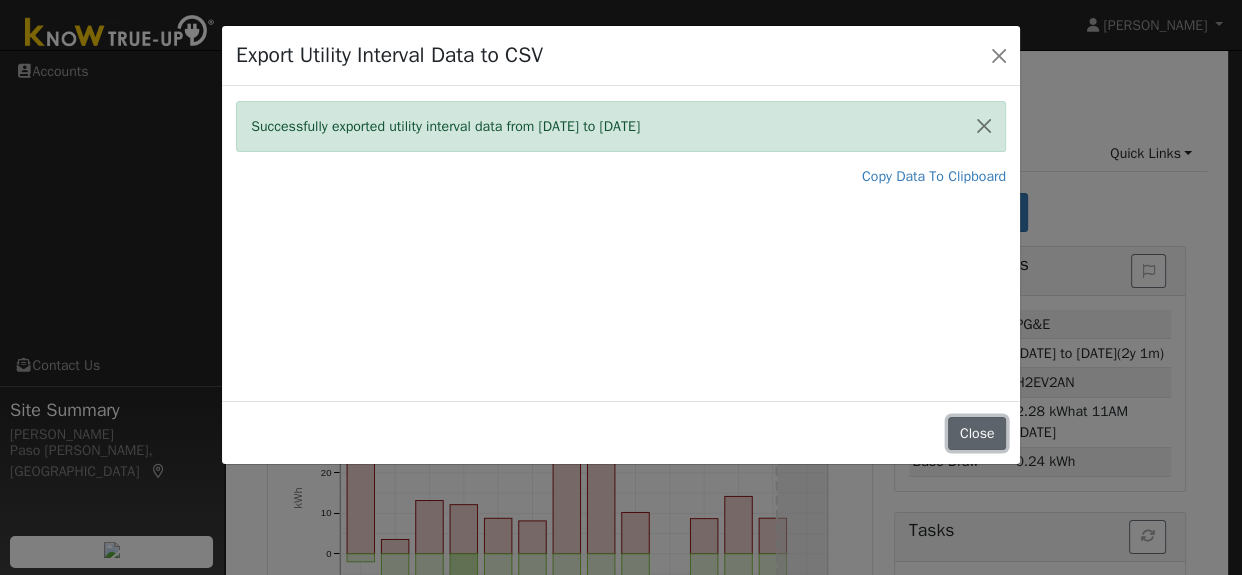 click on "Close" at bounding box center (977, 434) 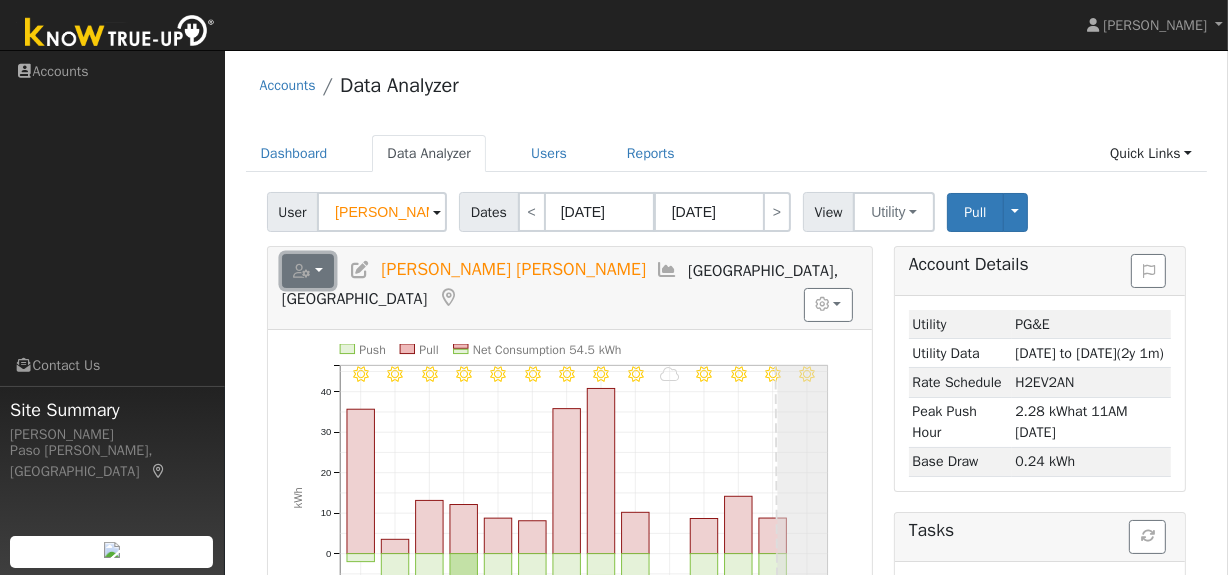 click at bounding box center (302, 271) 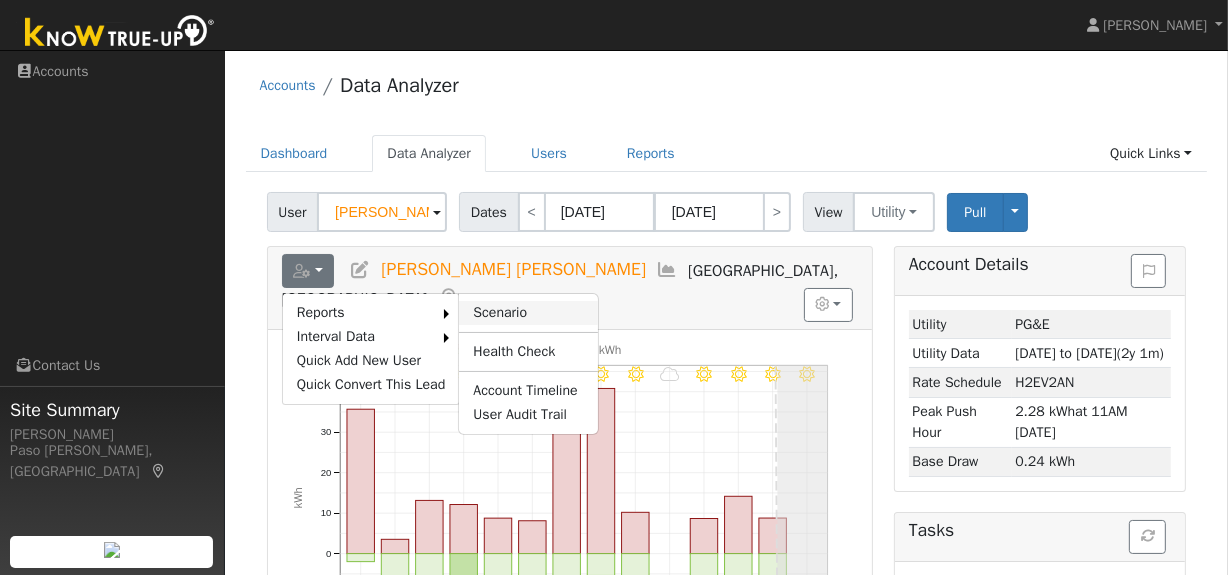 click on "Scenario" at bounding box center [528, 313] 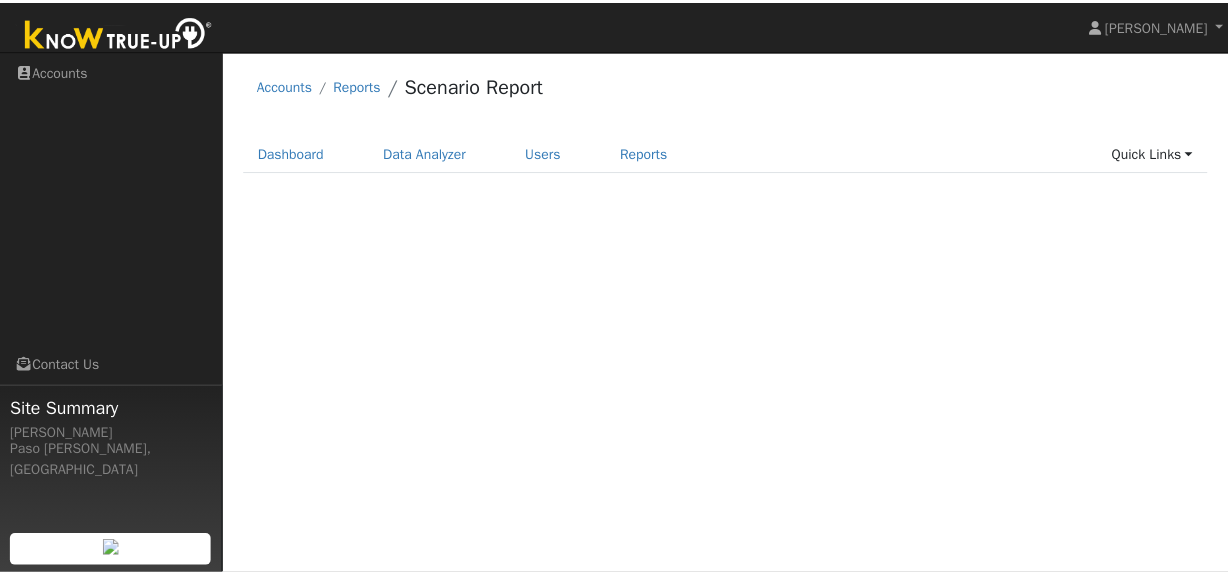 scroll, scrollTop: 0, scrollLeft: 0, axis: both 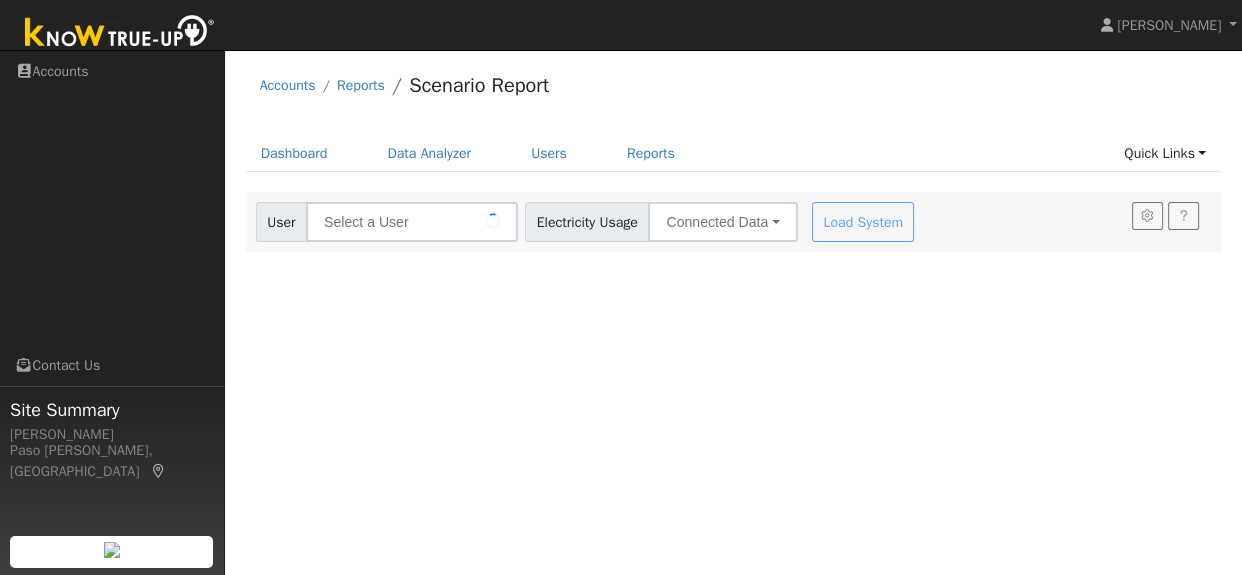 type on "[PERSON_NAME] [PERSON_NAME]" 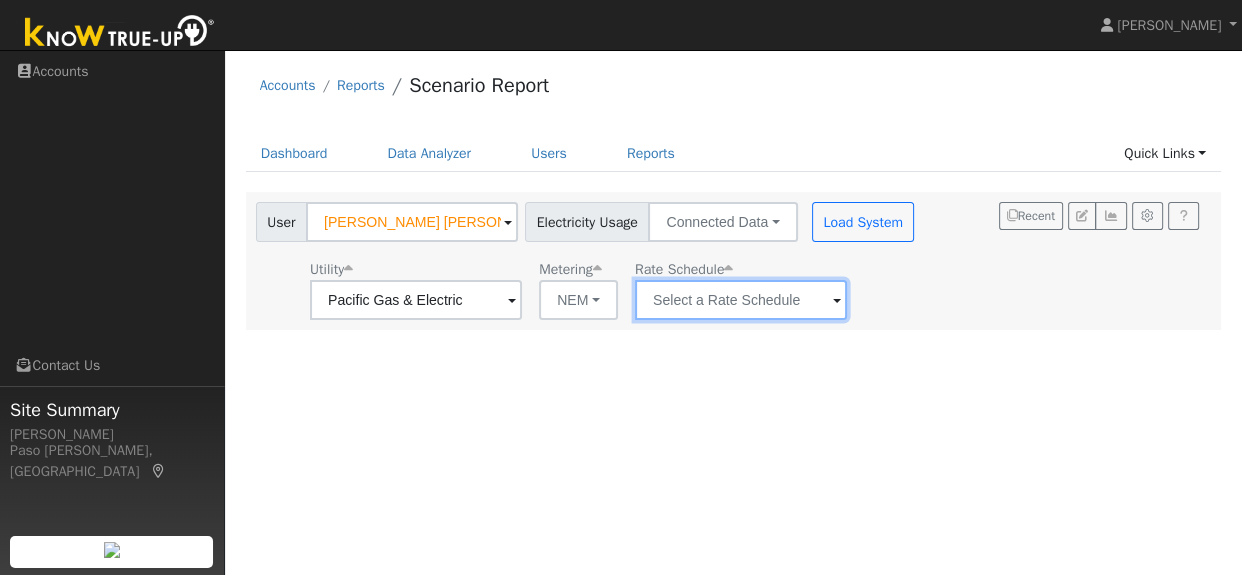 click at bounding box center [416, 300] 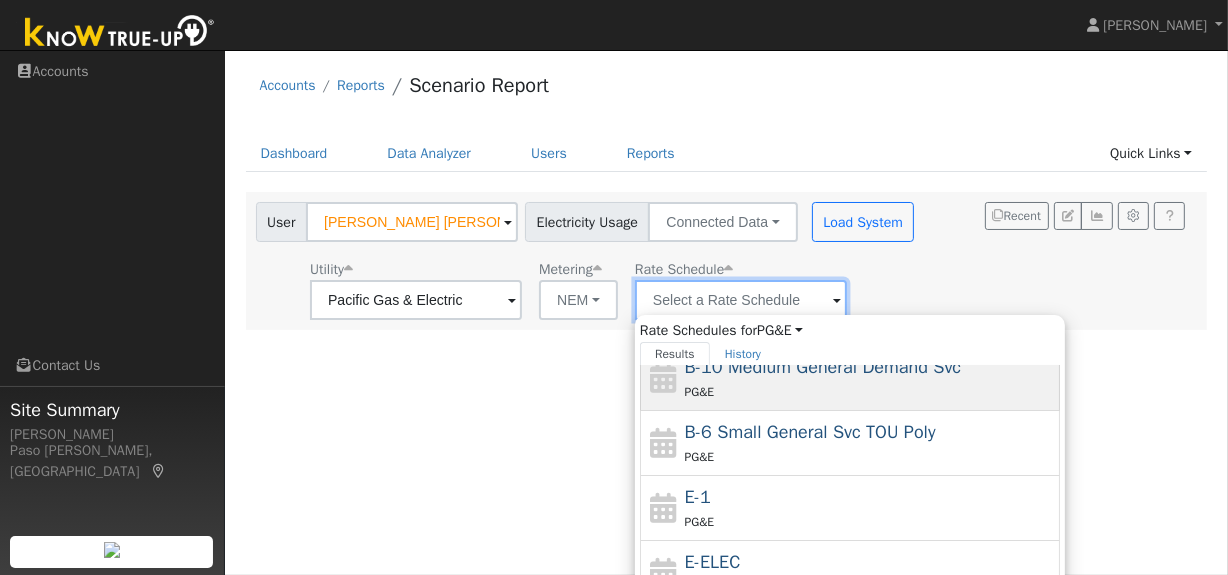 scroll, scrollTop: 217, scrollLeft: 0, axis: vertical 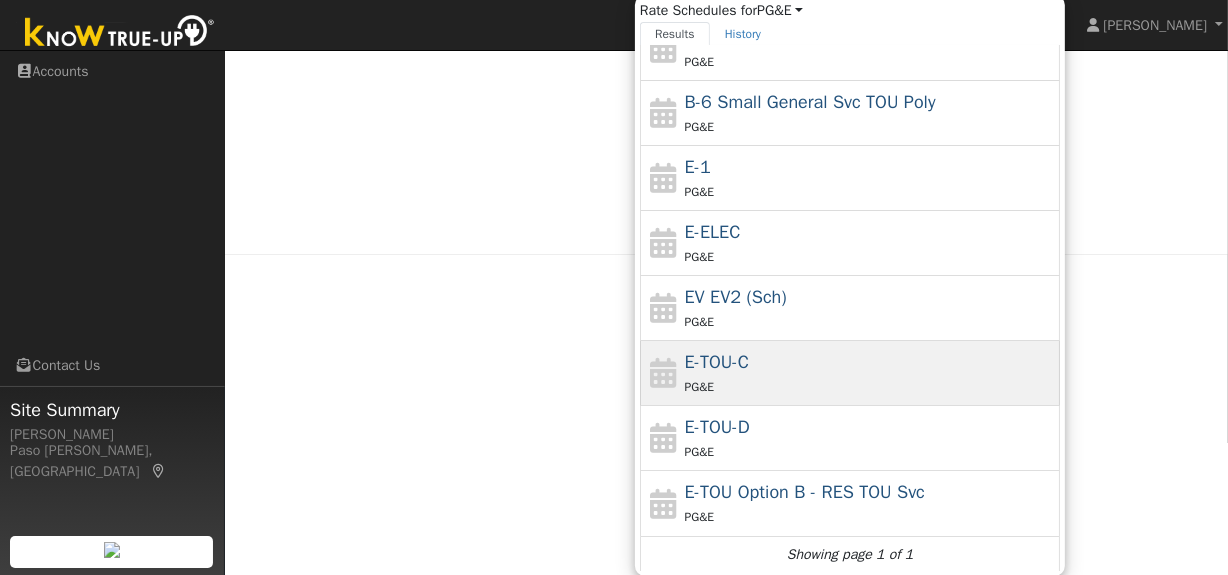 click on "E-TOU-C PG&E" at bounding box center [870, 373] 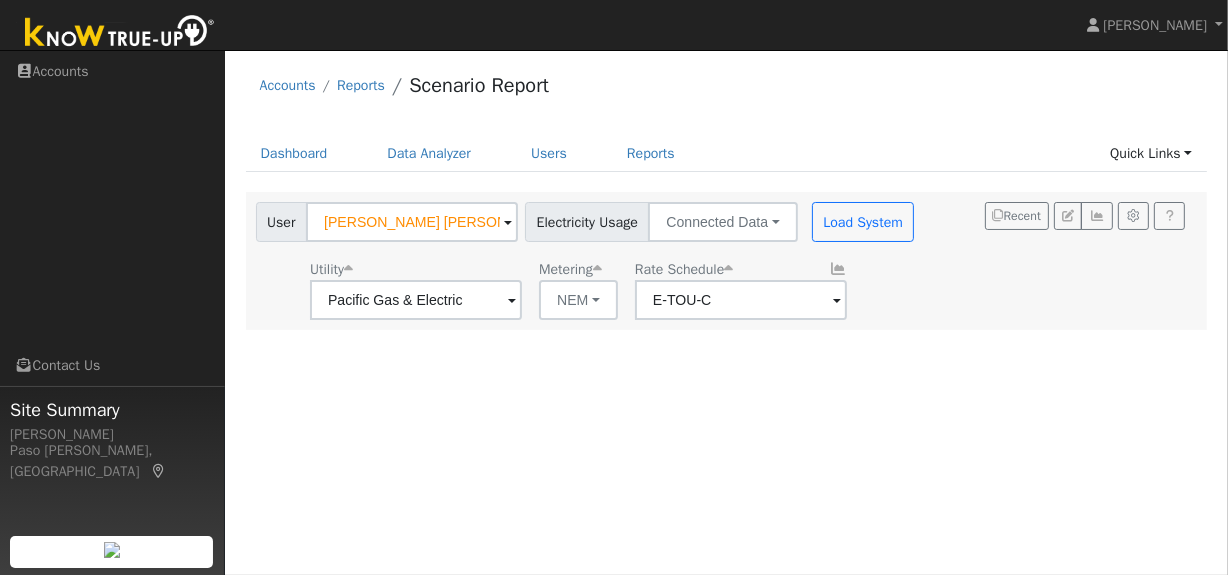 scroll, scrollTop: 0, scrollLeft: 0, axis: both 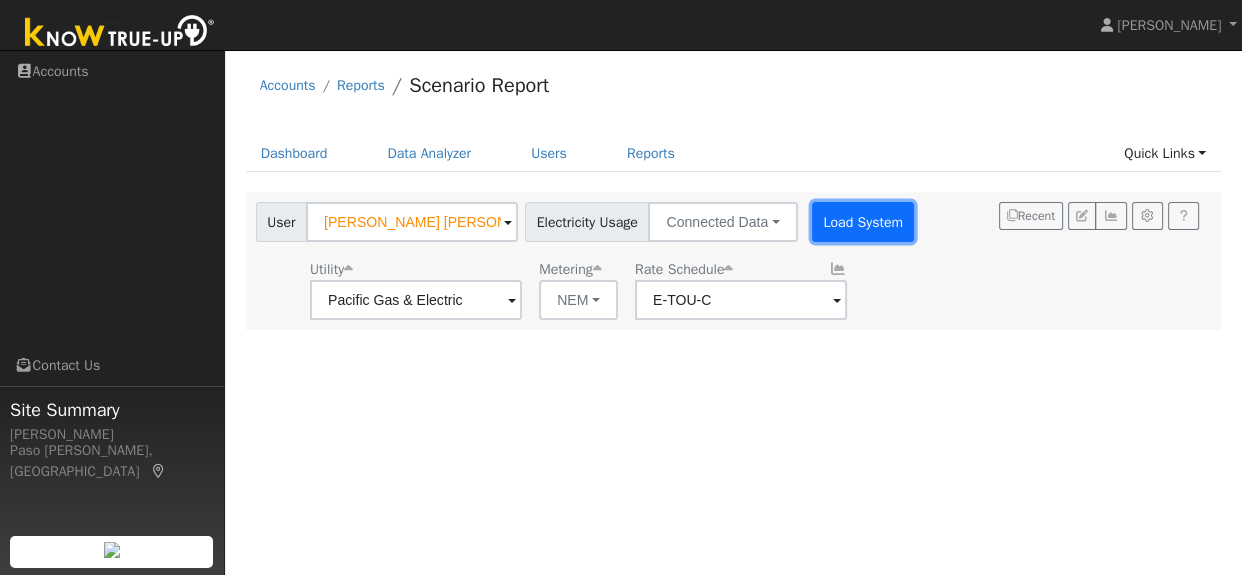 click on "Load System" at bounding box center (863, 222) 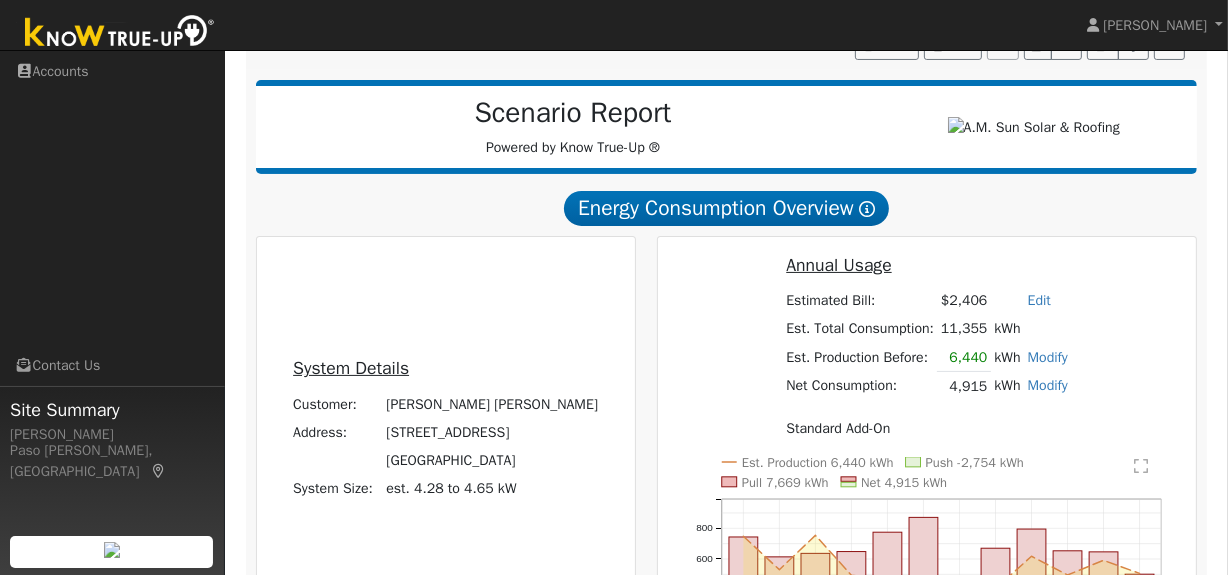 scroll, scrollTop: 272, scrollLeft: 0, axis: vertical 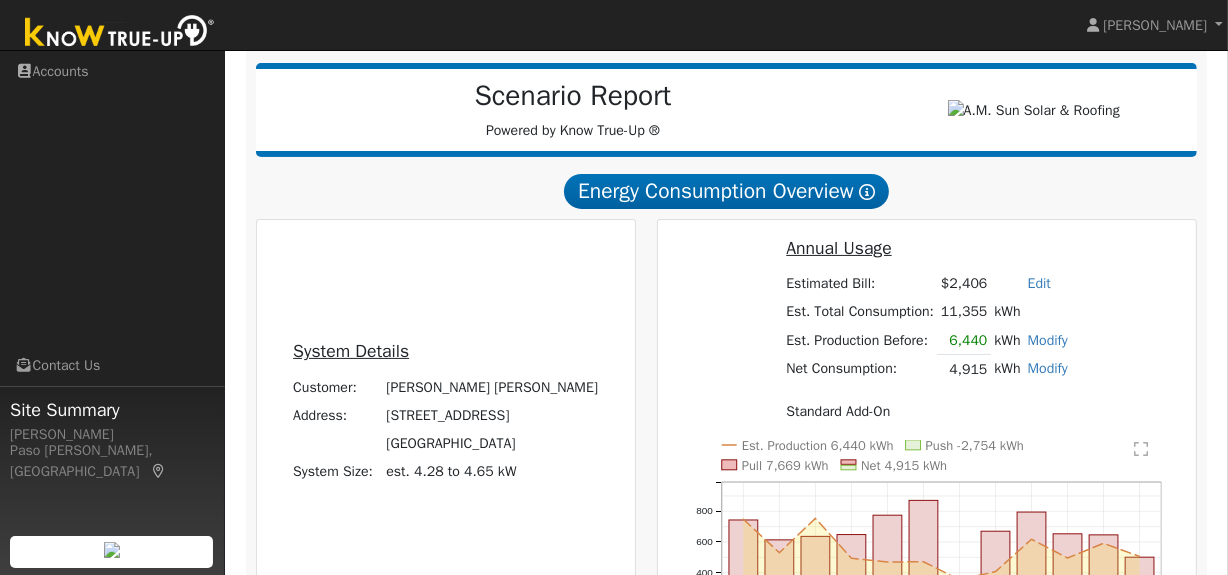 click on "Modify" at bounding box center (1048, 340) 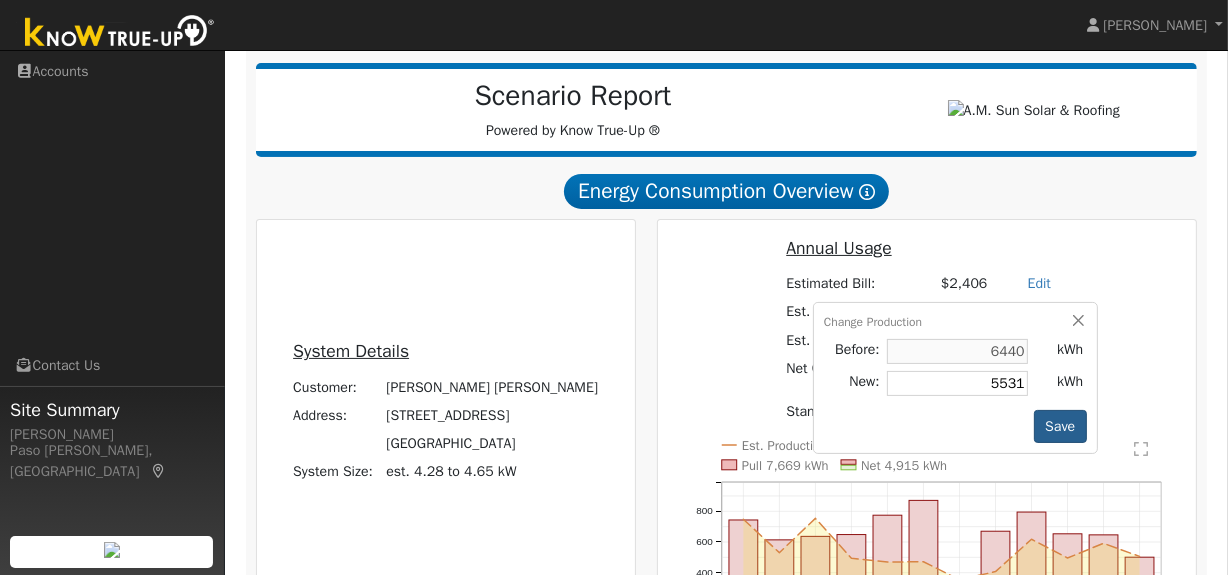 type on "5531" 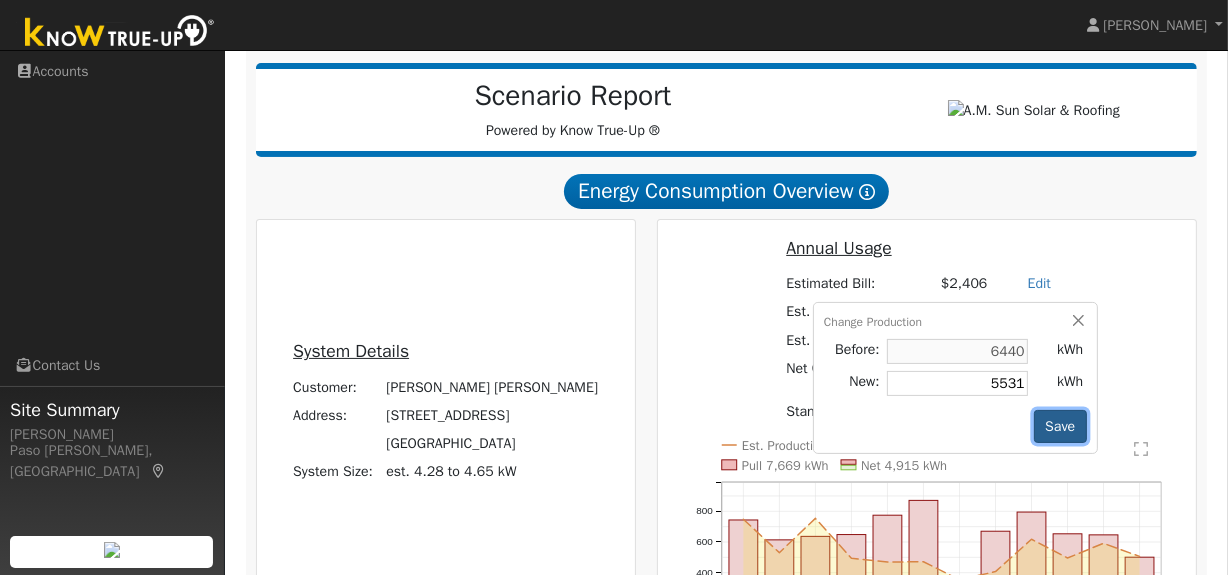 click on "Save" at bounding box center [1060, 427] 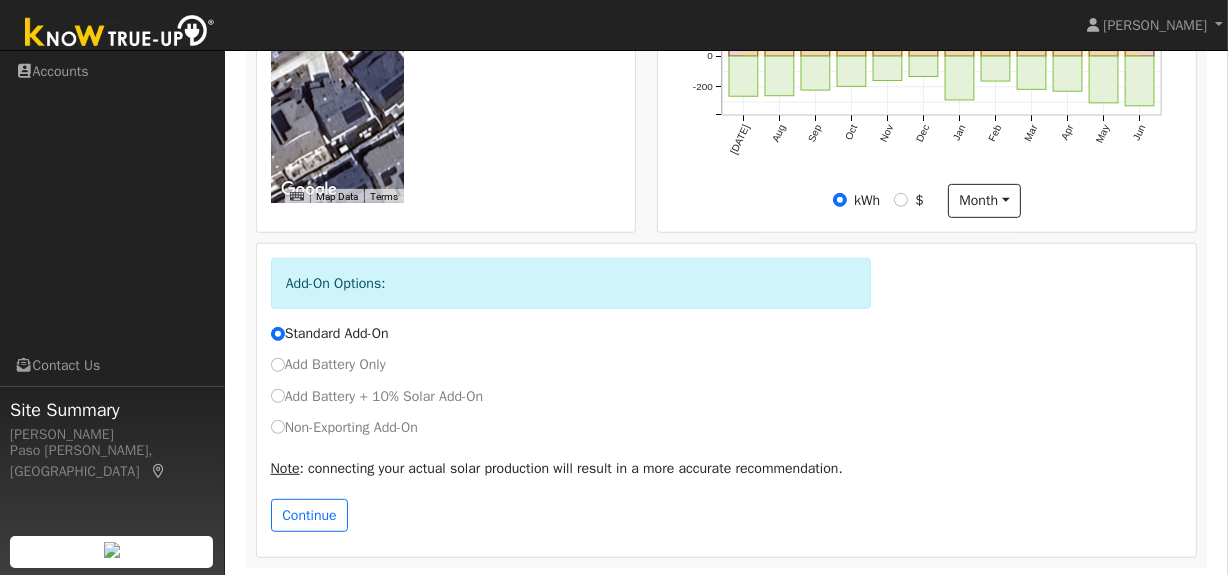 scroll, scrollTop: 856, scrollLeft: 0, axis: vertical 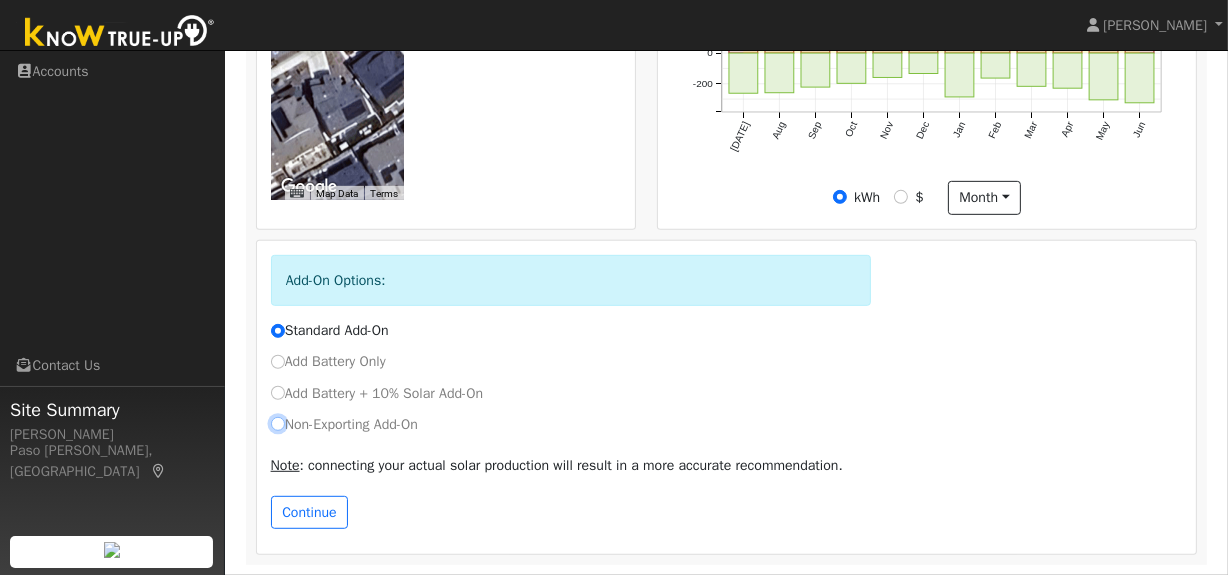 click on "Non-Exporting Add-On" at bounding box center [278, 424] 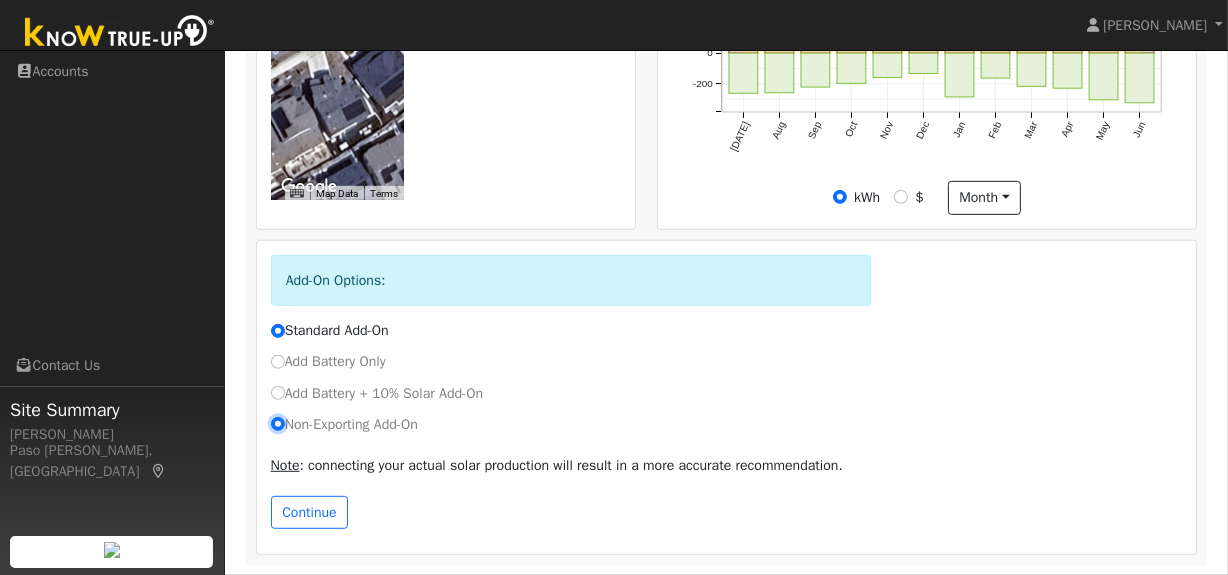 radio on "true" 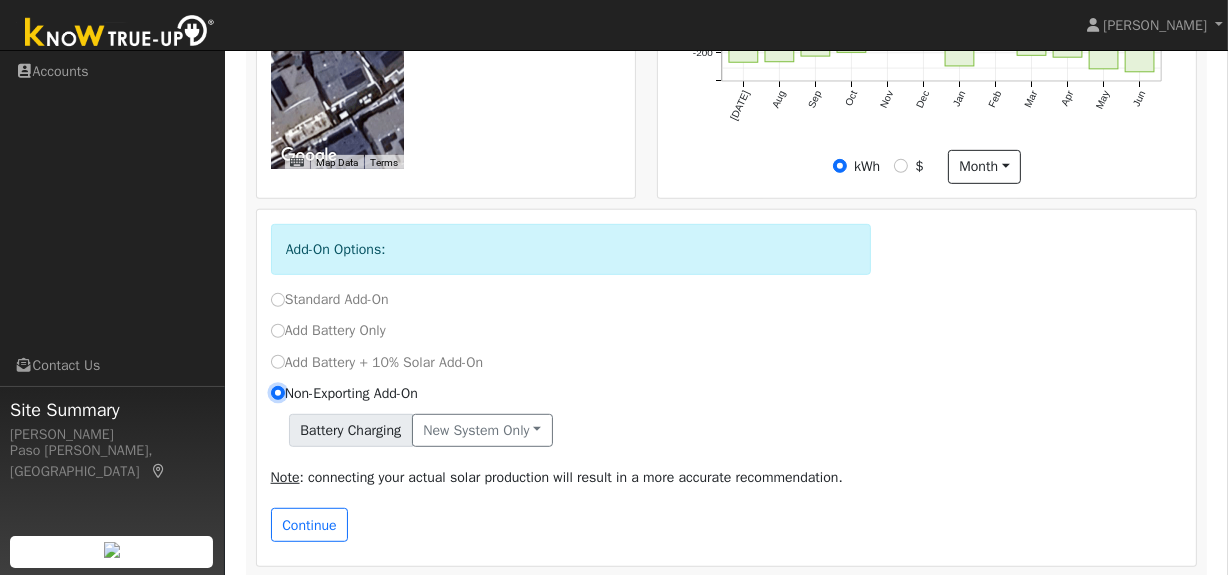 scroll, scrollTop: 900, scrollLeft: 0, axis: vertical 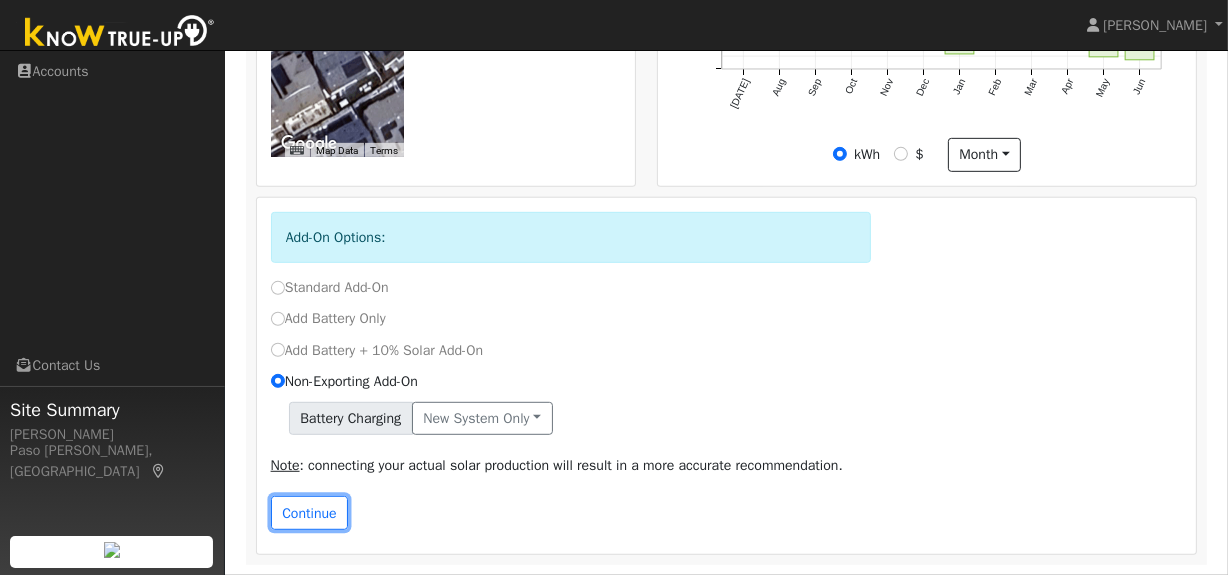 click on "Continue" at bounding box center (310, 513) 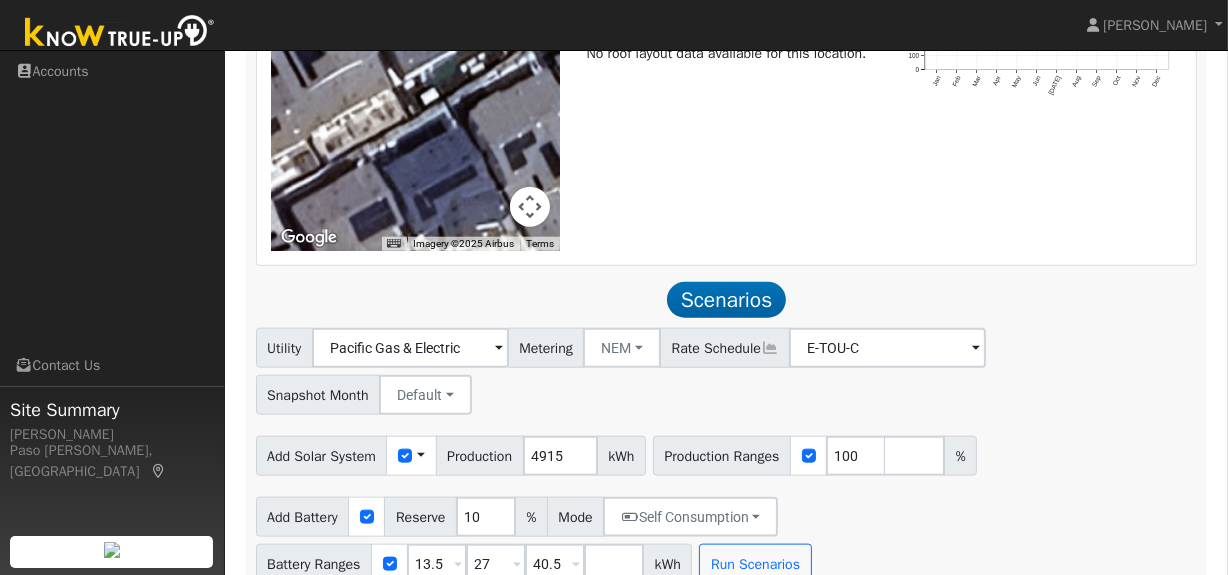 scroll, scrollTop: 2047, scrollLeft: 0, axis: vertical 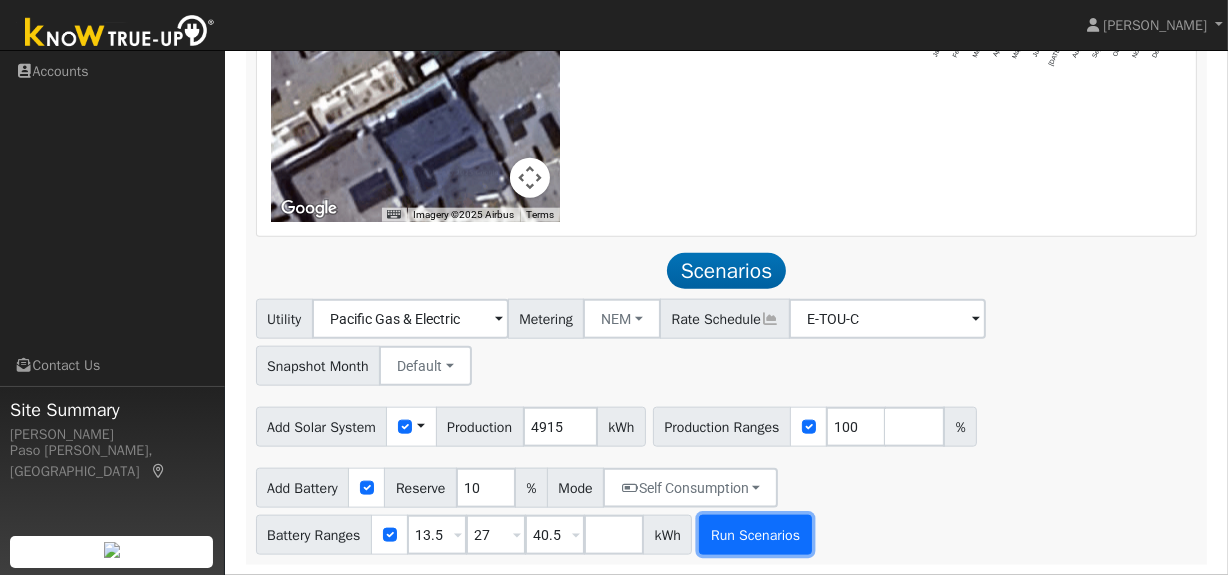 click on "Run Scenarios" at bounding box center [755, 535] 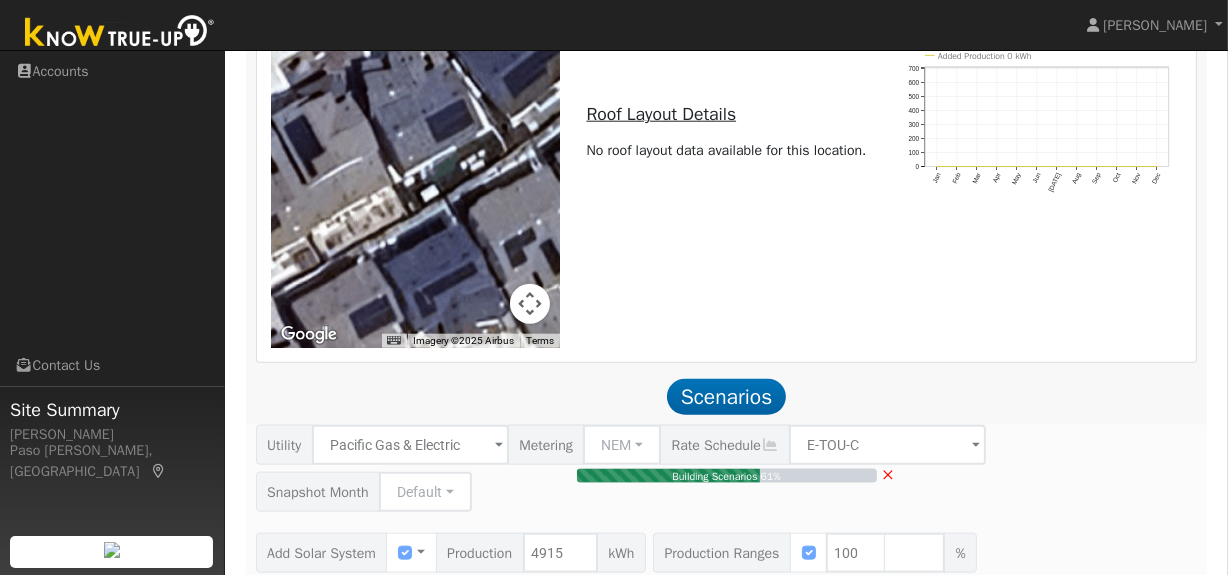 scroll, scrollTop: 2047, scrollLeft: 0, axis: vertical 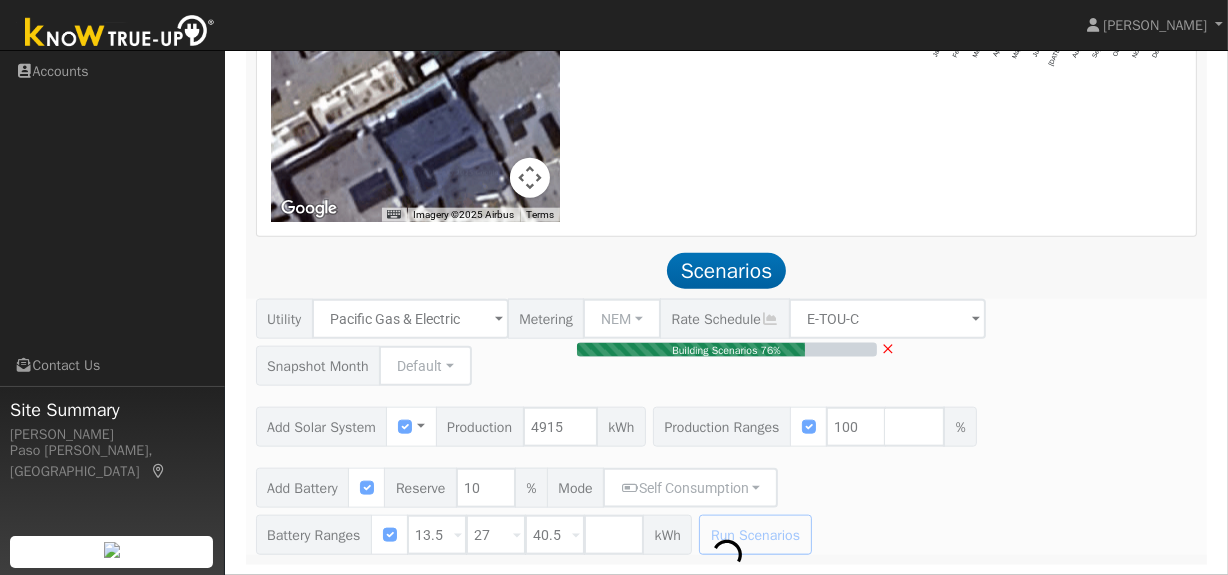 type on "3.3" 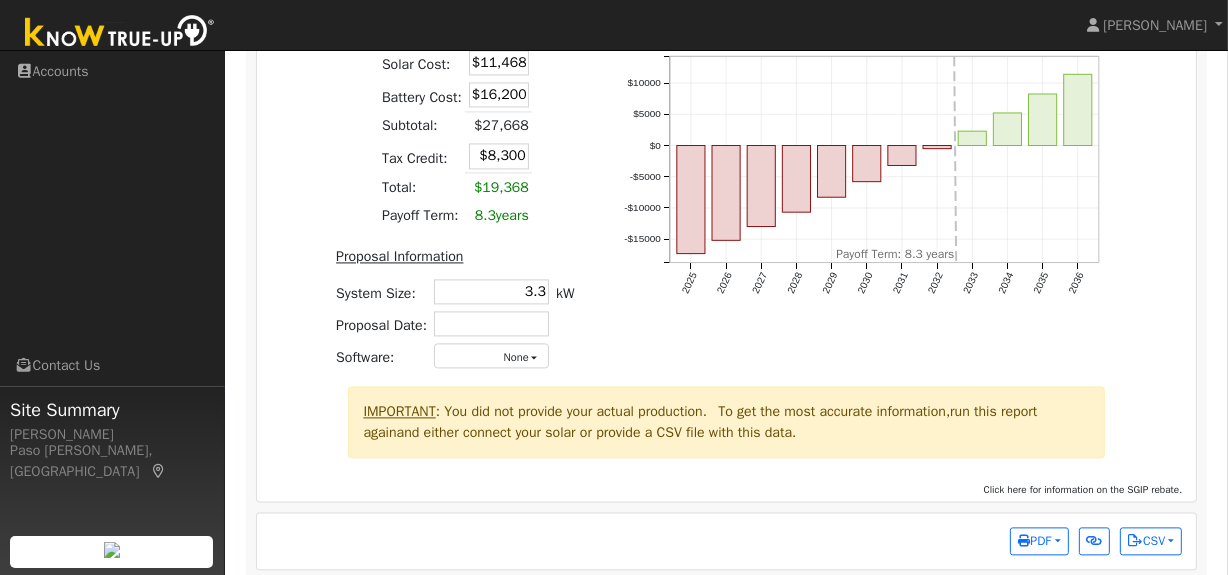 scroll, scrollTop: 3711, scrollLeft: 0, axis: vertical 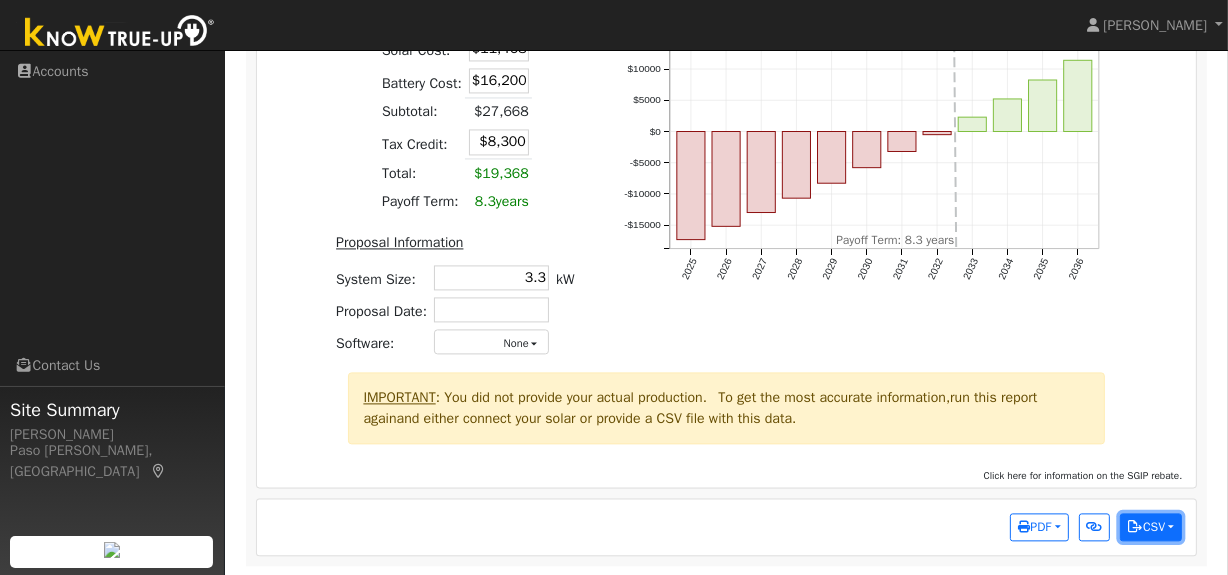 click on "CSV" at bounding box center (1151, 527) 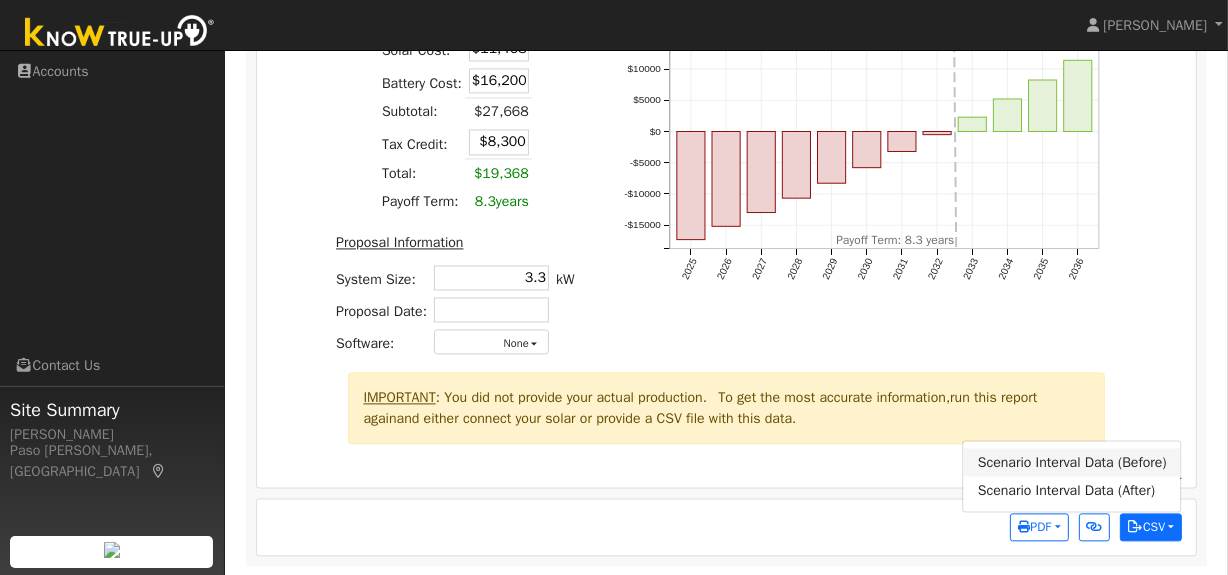 click on "Scenario Interval Data (Before)" at bounding box center (1072, 462) 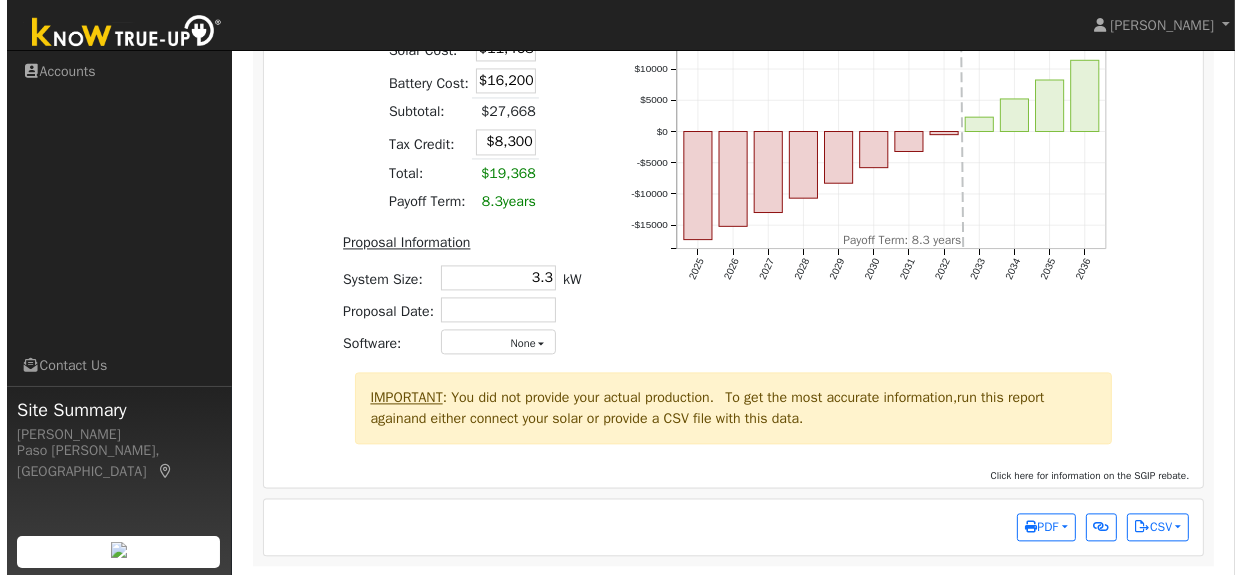 scroll, scrollTop: 3680, scrollLeft: 0, axis: vertical 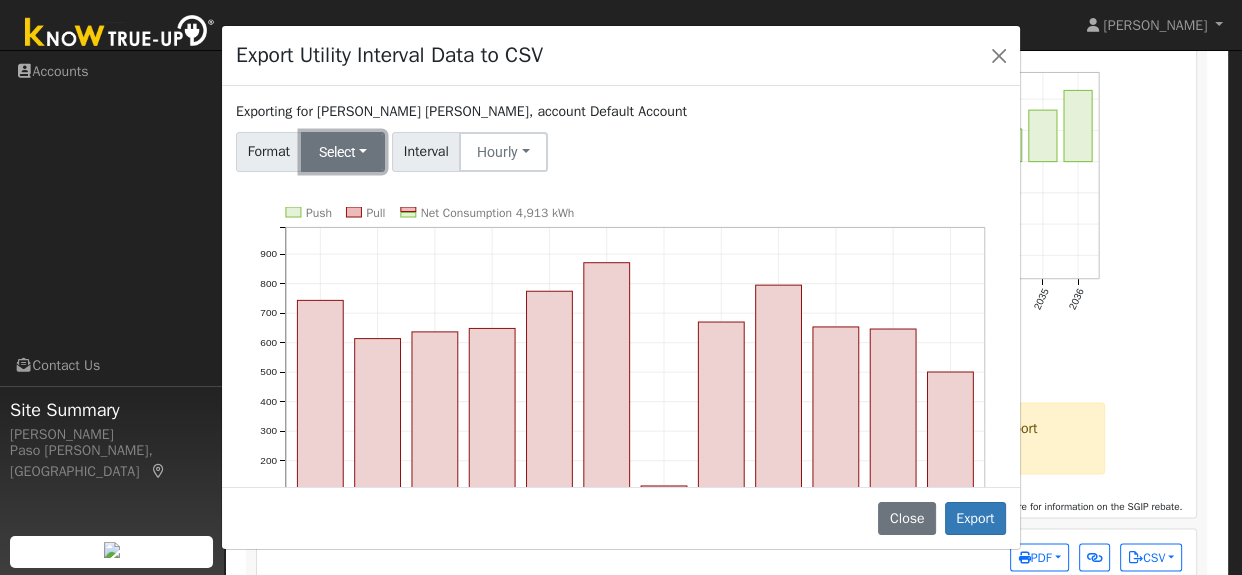 click on "Select" at bounding box center (343, 152) 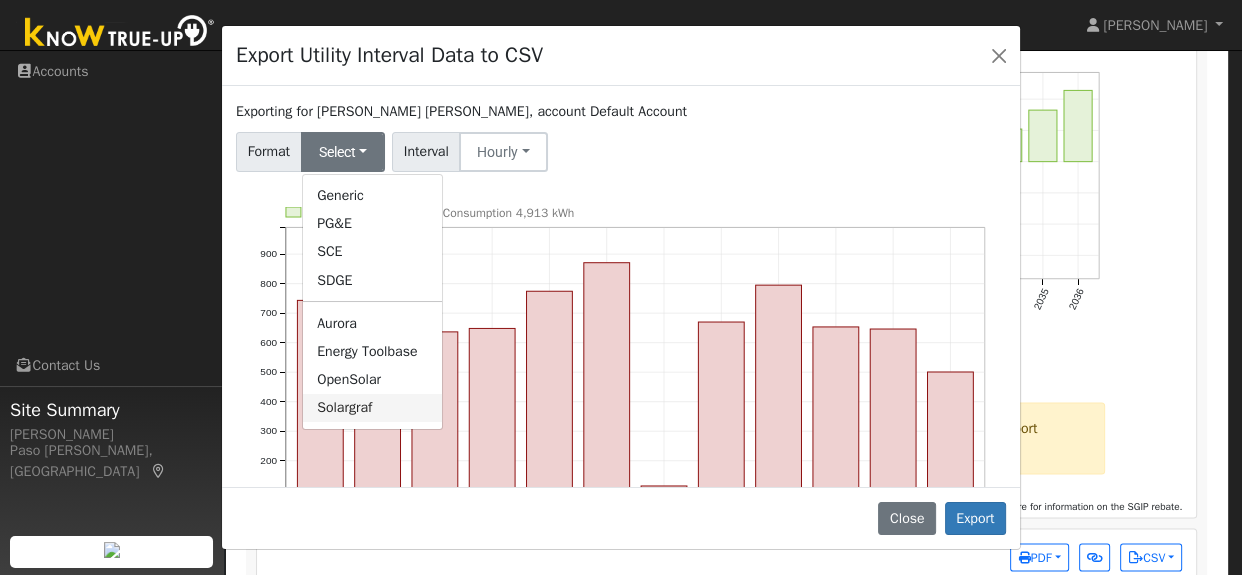 click on "Solargraf" at bounding box center [372, 408] 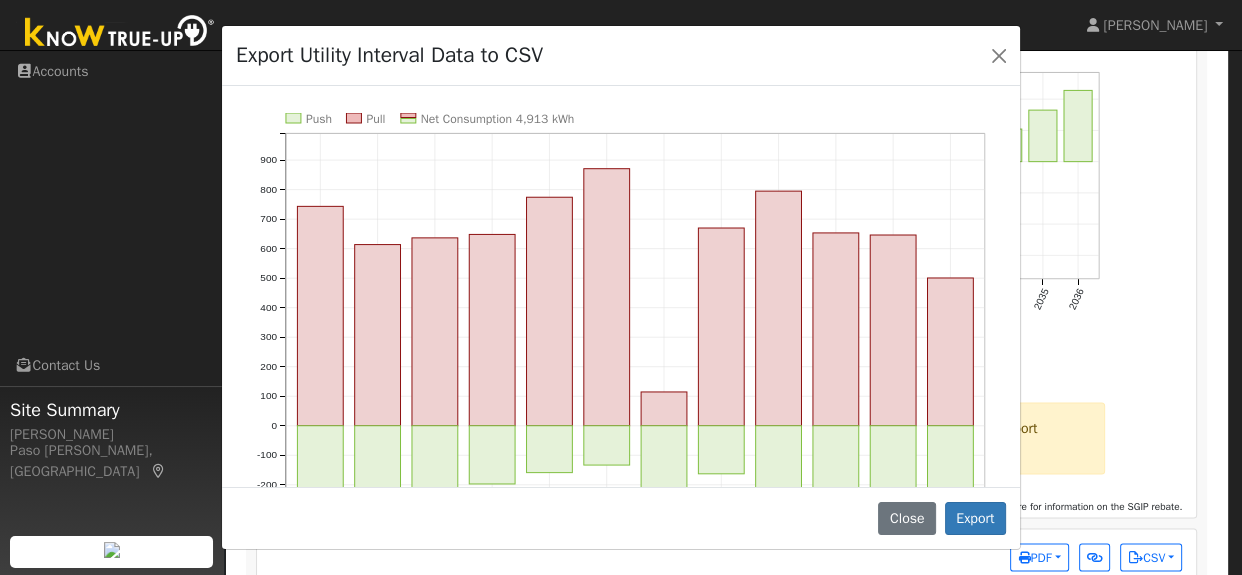 scroll, scrollTop: 207, scrollLeft: 0, axis: vertical 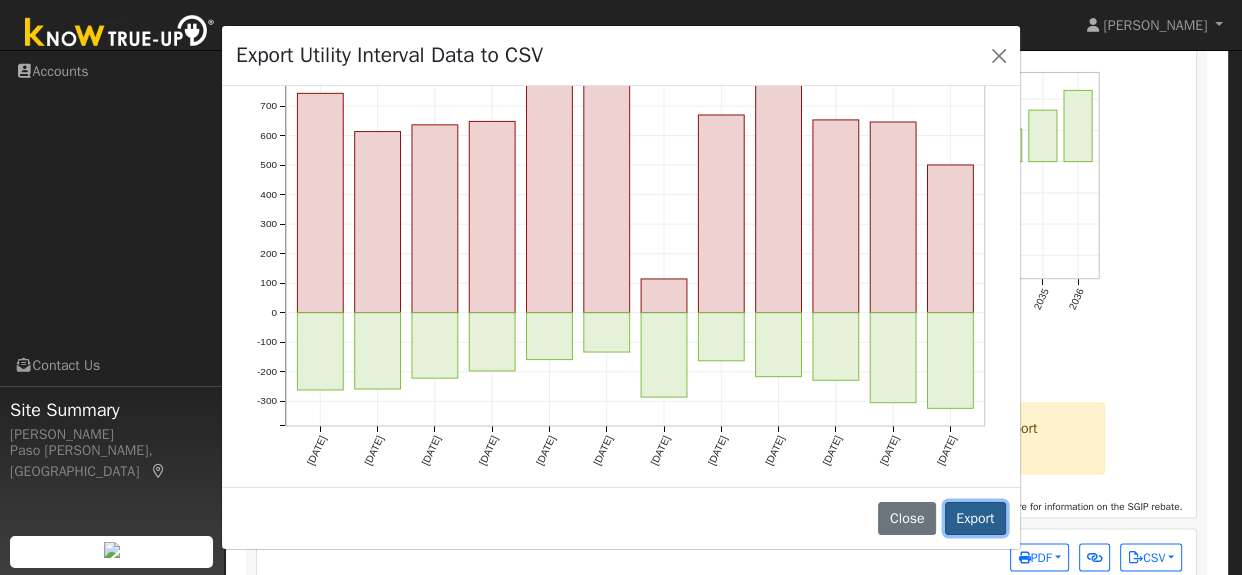 click on "Export" at bounding box center (975, 519) 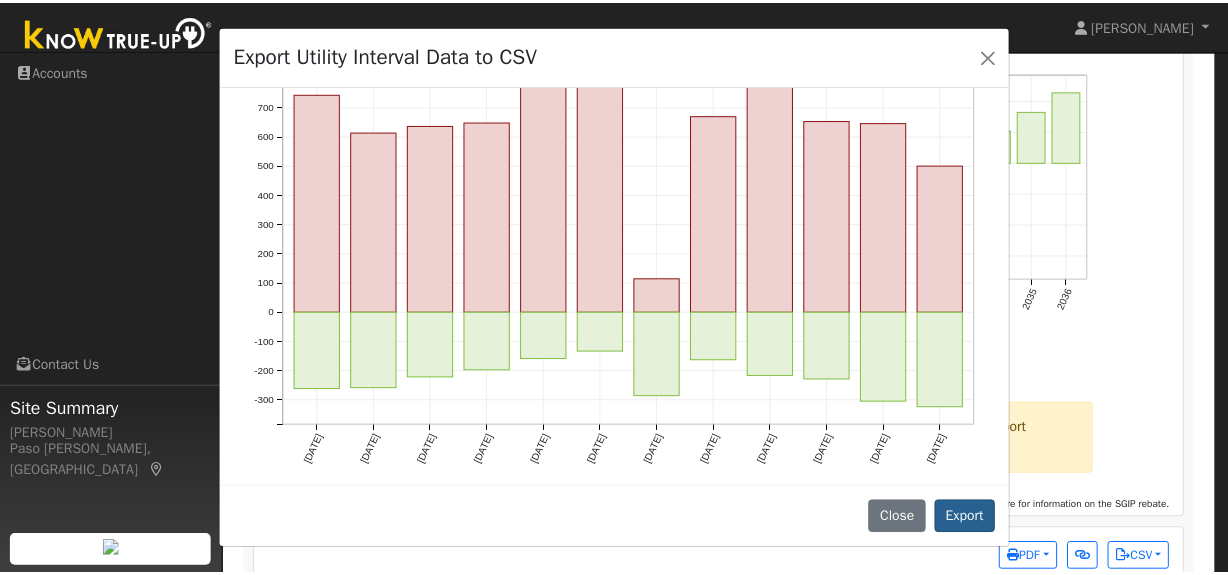 scroll, scrollTop: 0, scrollLeft: 0, axis: both 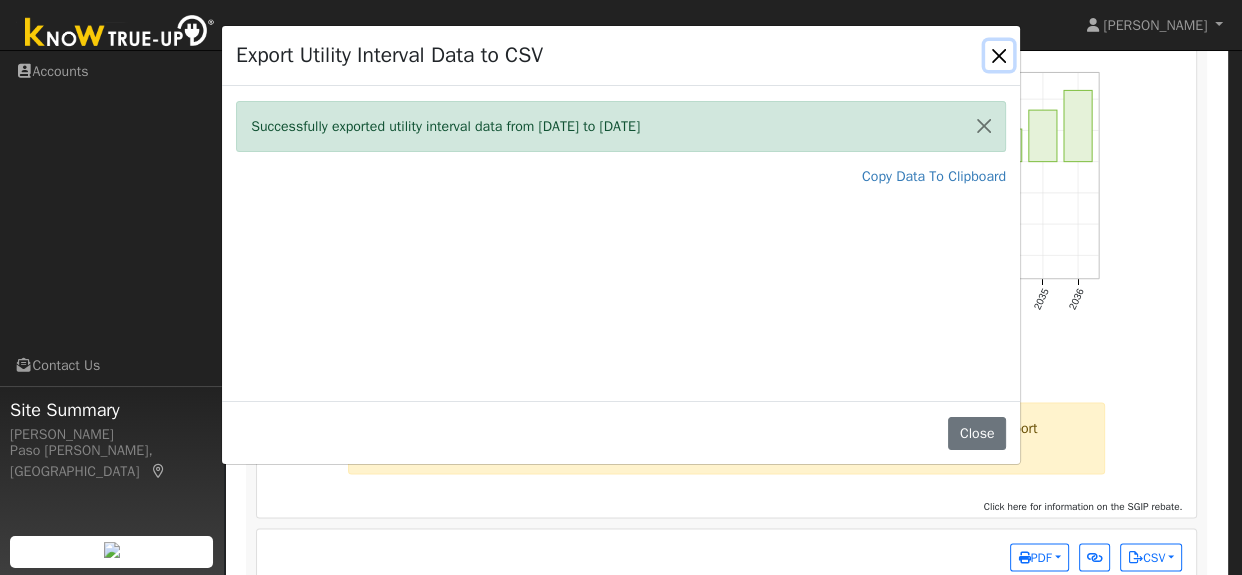 click at bounding box center [999, 55] 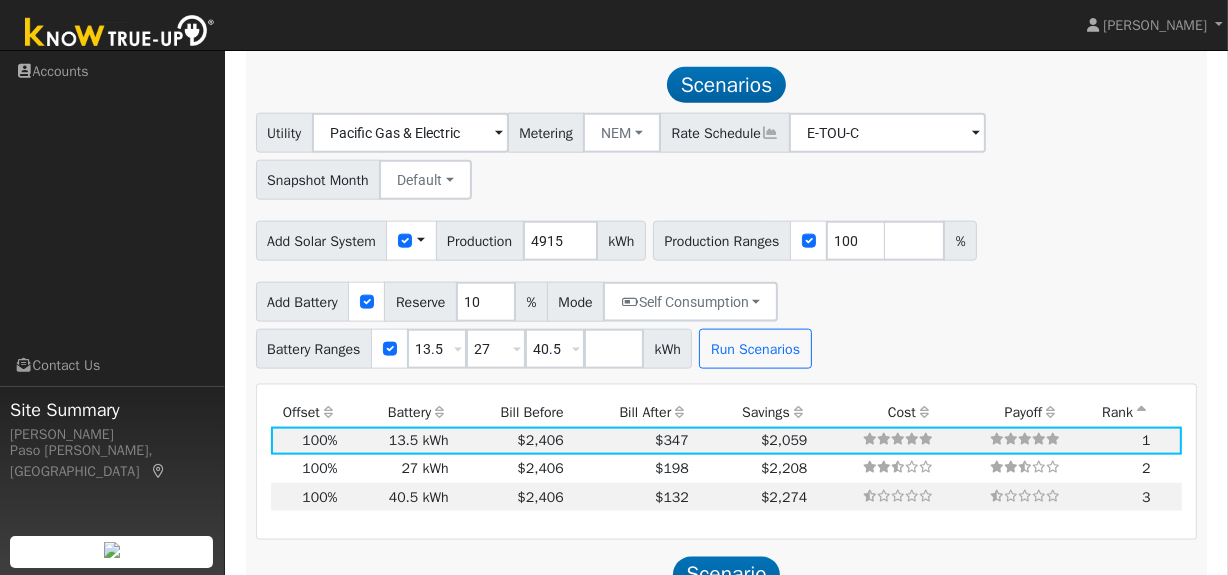 scroll, scrollTop: 2134, scrollLeft: 0, axis: vertical 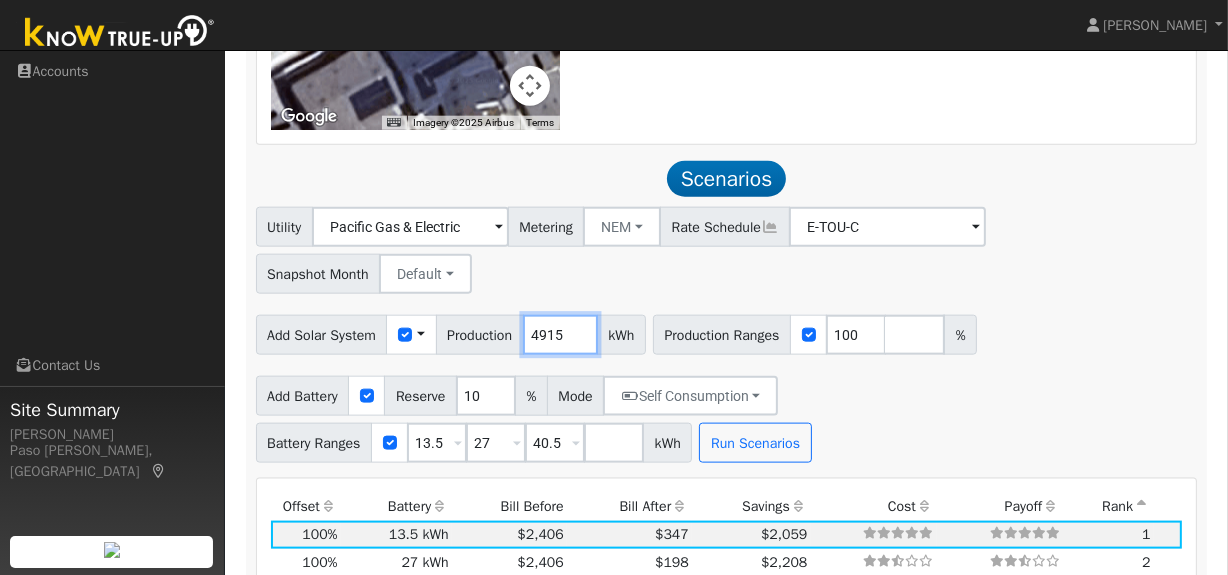 drag, startPoint x: 573, startPoint y: 337, endPoint x: 509, endPoint y: 339, distance: 64.03124 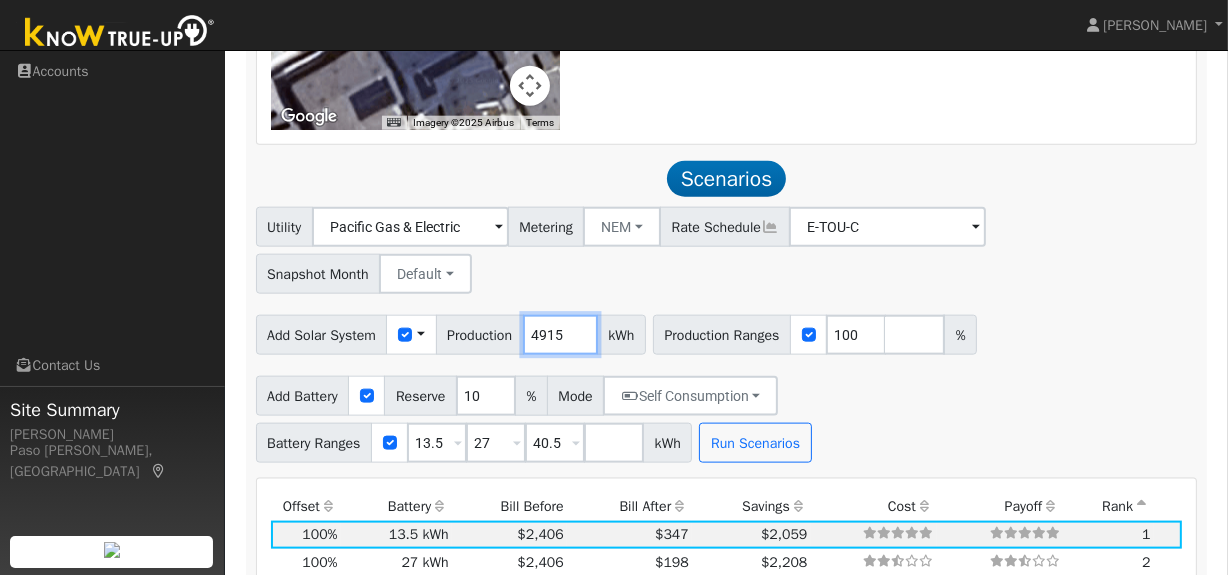 click on "4915" at bounding box center (560, 335) 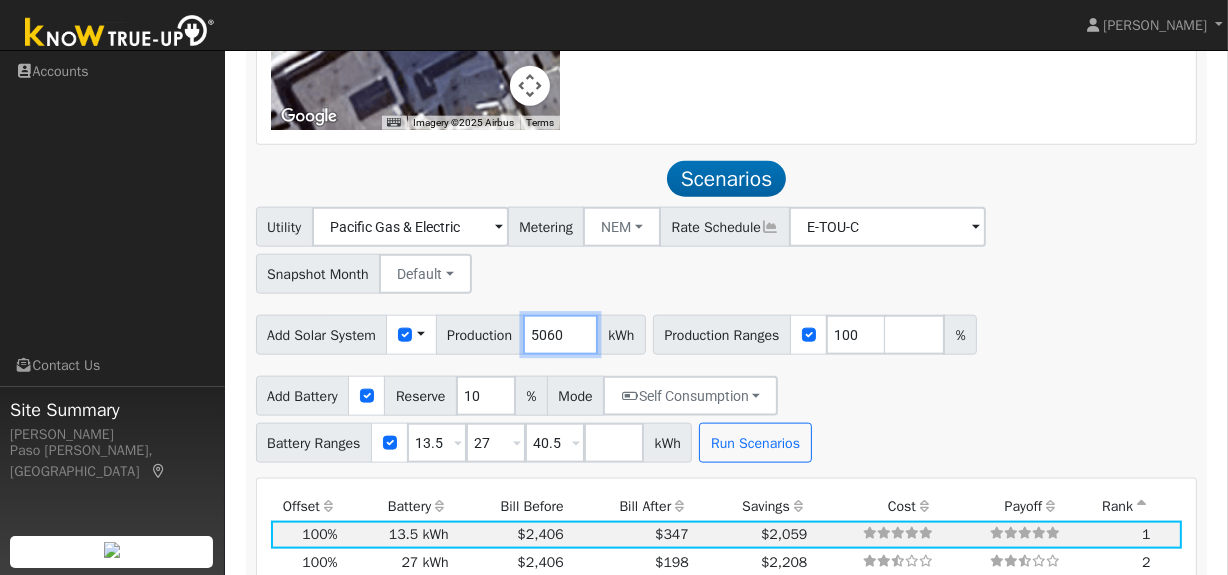 type on "5060" 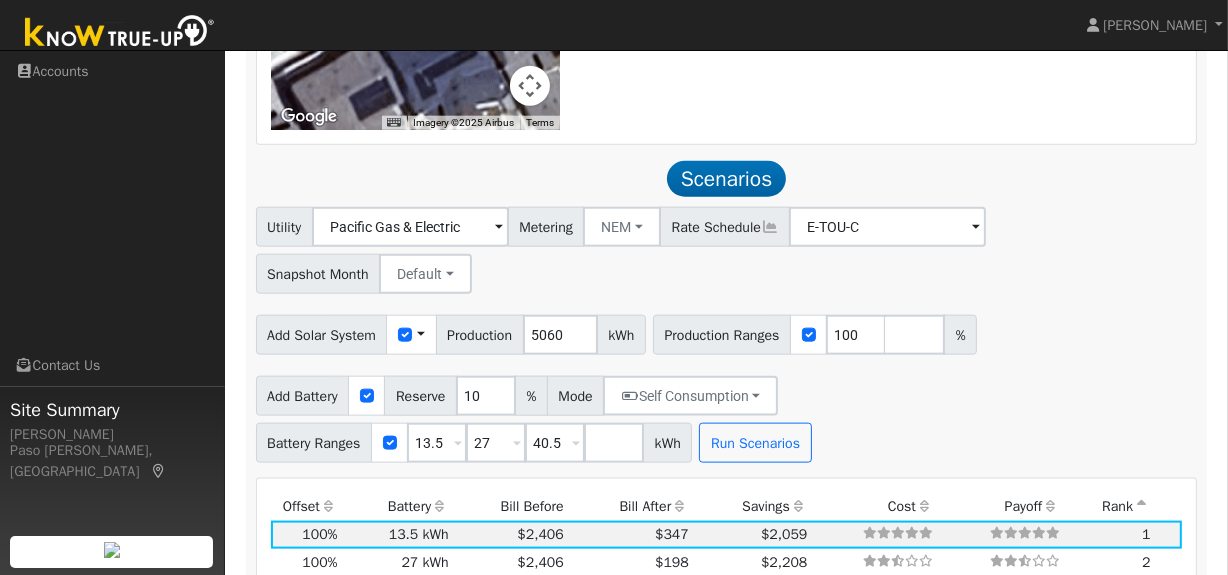 click on "Utility Pacific Gas & Electric Metering NEM NEM NBT  Rate Schedule  E-TOU-C - None - Snapshot Month Default Jan Feb Mar Apr May Jun [DATE] Aug Sep Oct Nov Dec" at bounding box center (726, 247) 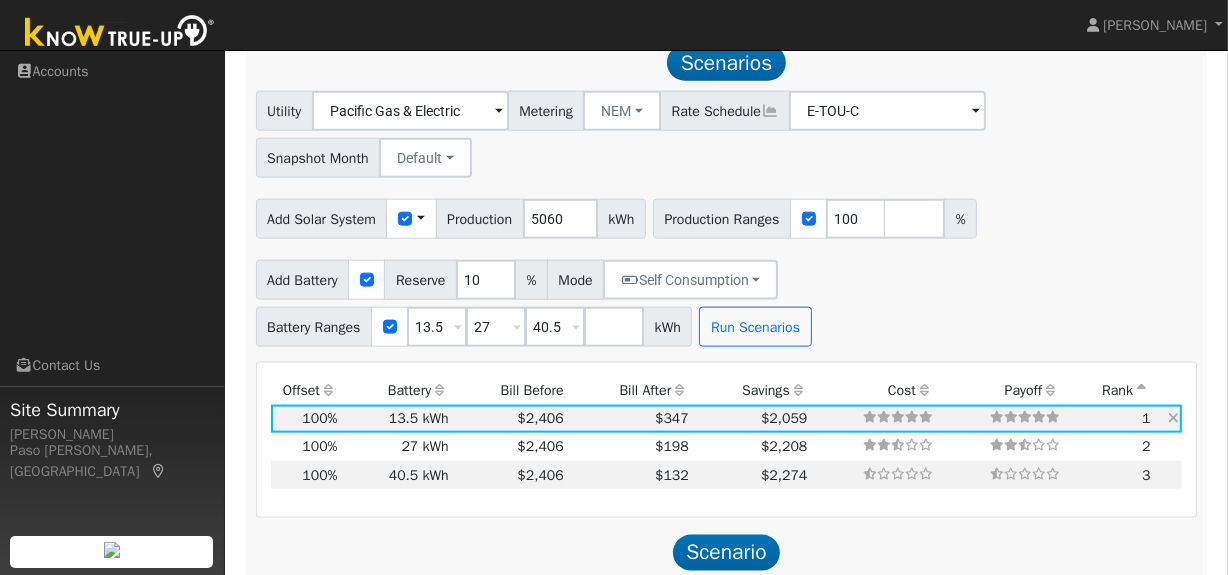 scroll, scrollTop: 2407, scrollLeft: 0, axis: vertical 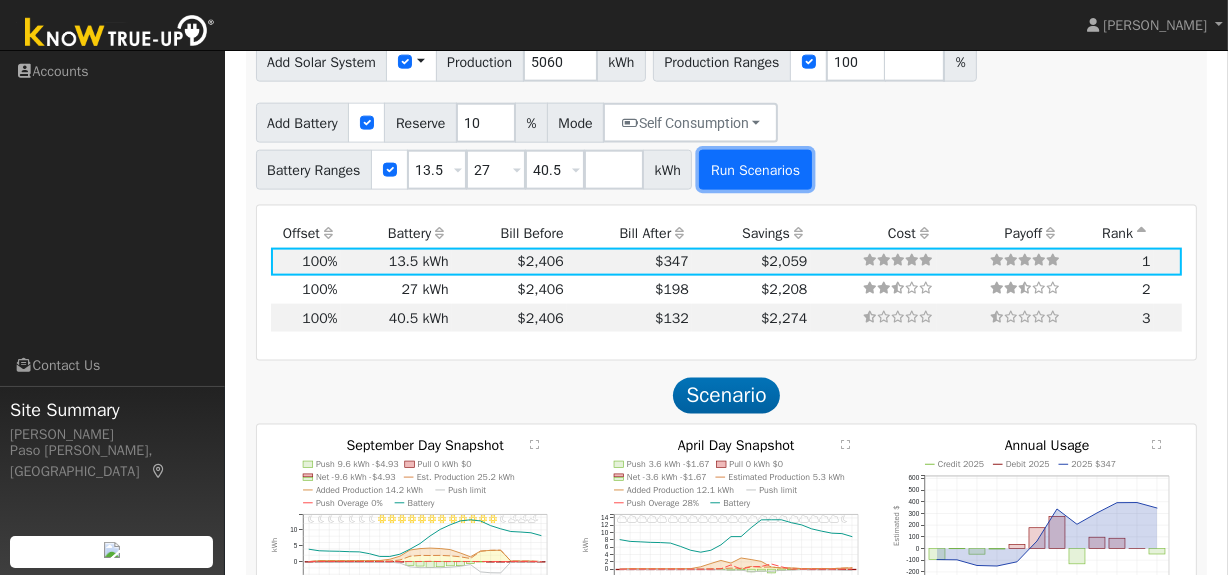 click on "Run Scenarios" at bounding box center [755, 170] 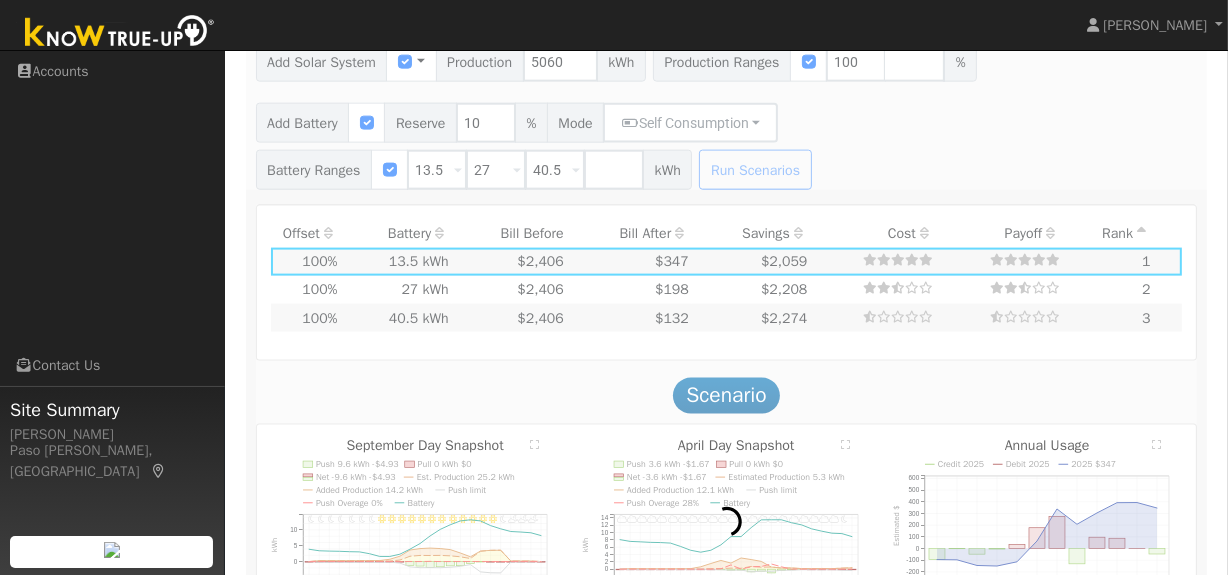 type on "3.4" 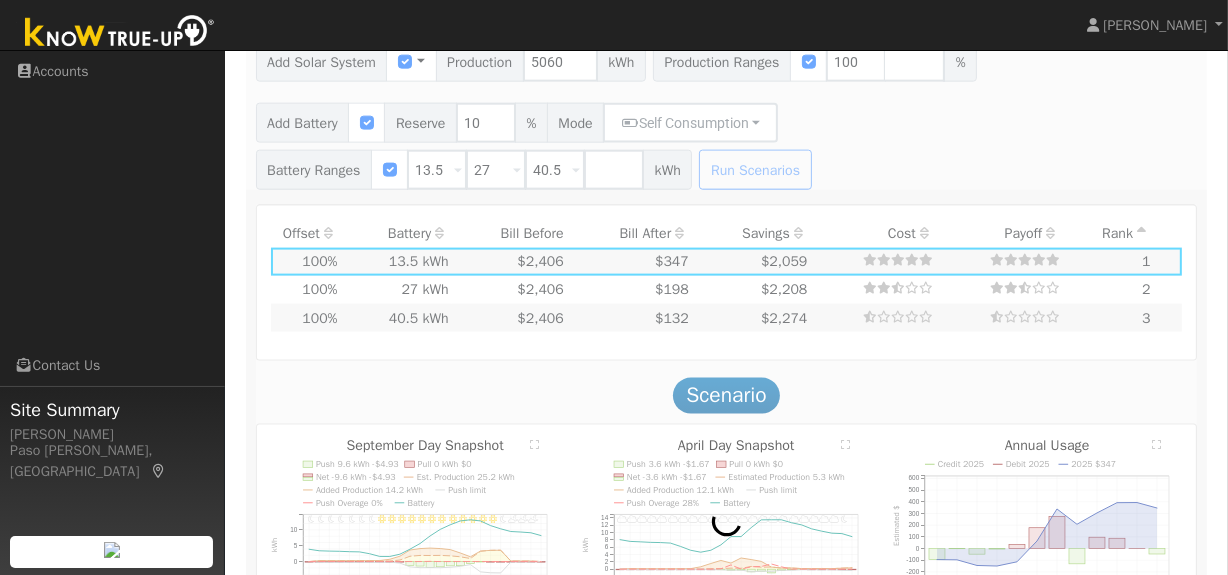 type on "$11,807" 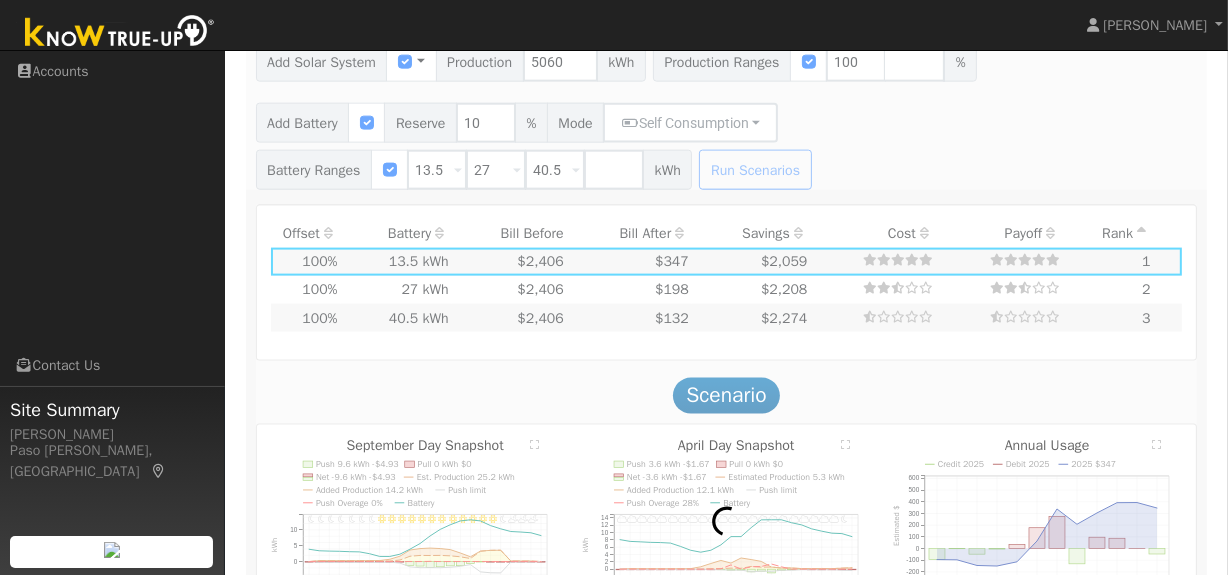 type on "$8,402" 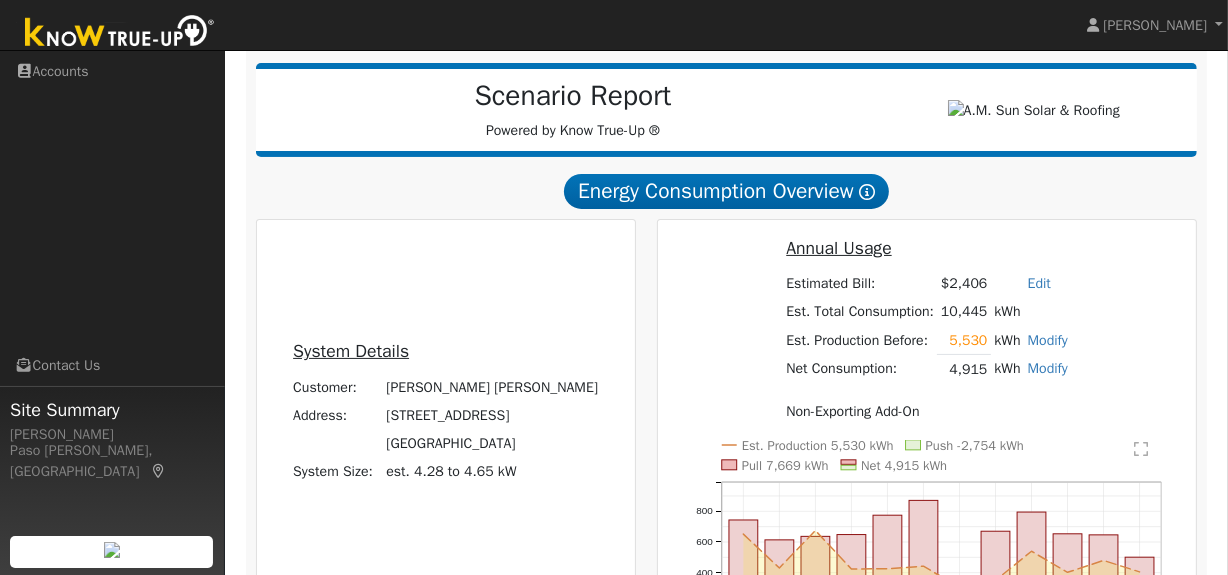scroll, scrollTop: 363, scrollLeft: 0, axis: vertical 